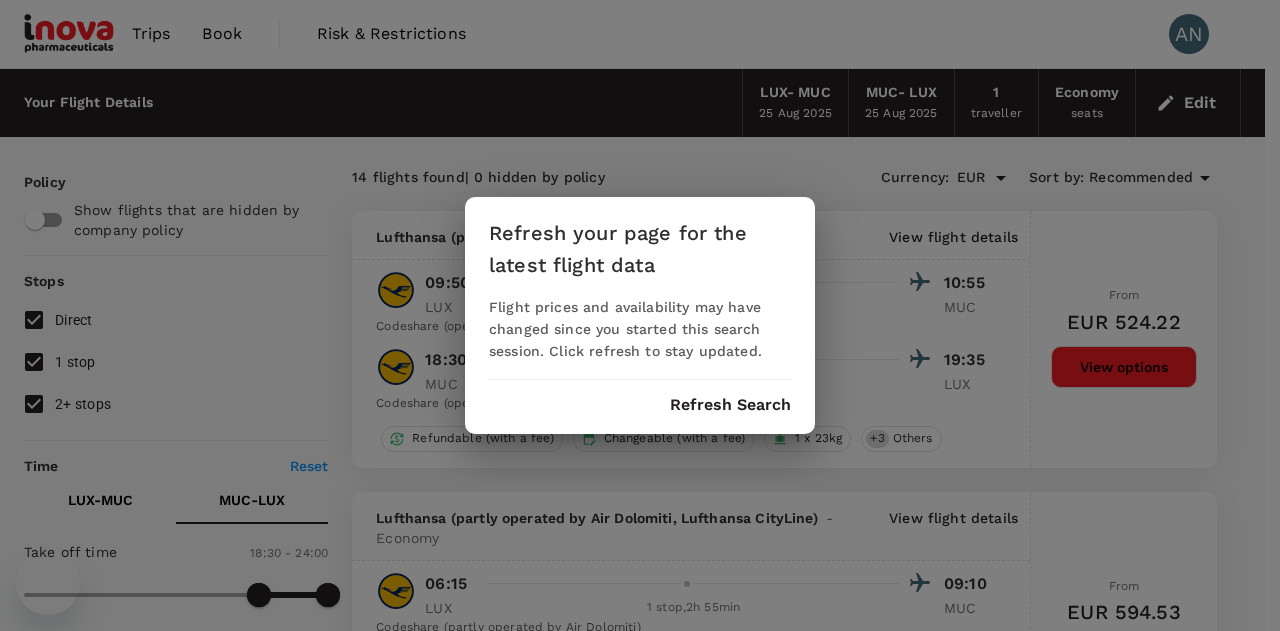 scroll, scrollTop: 0, scrollLeft: 0, axis: both 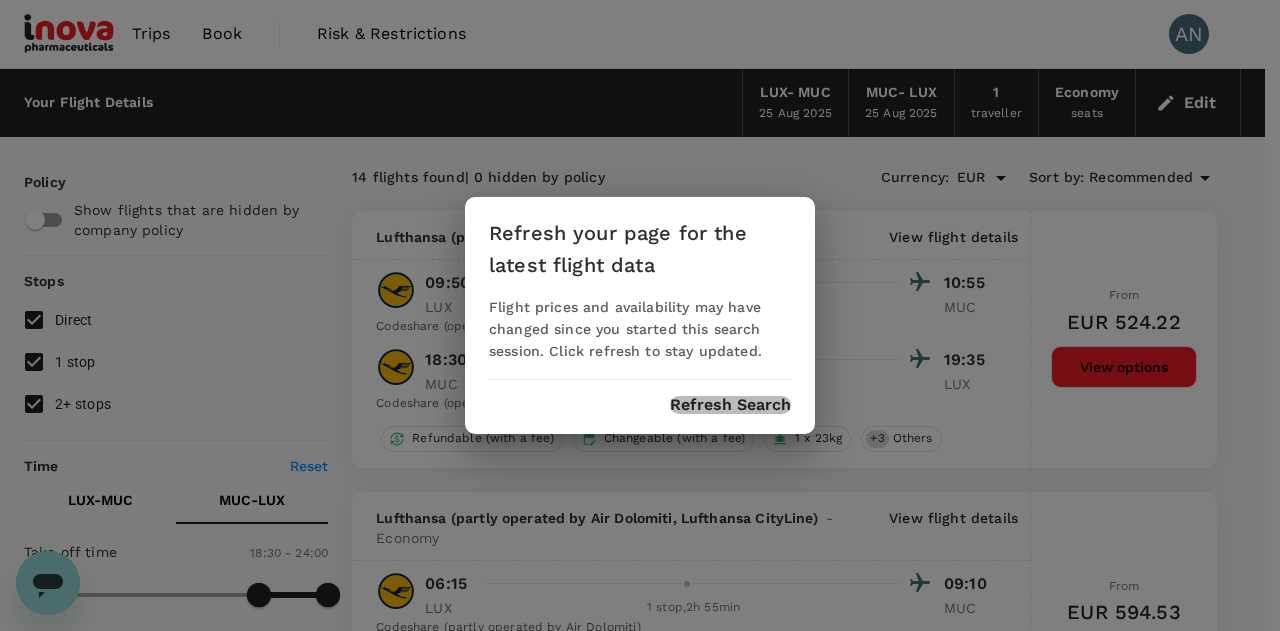 click on "Refresh Search" at bounding box center [730, 405] 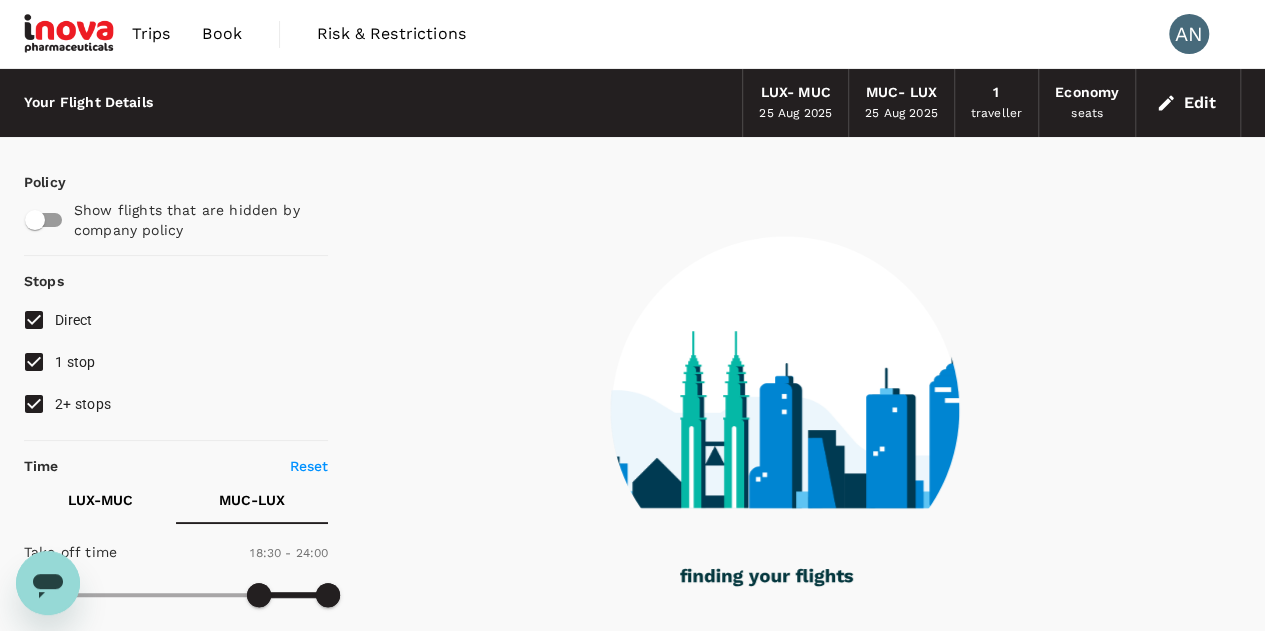 type on "1220" 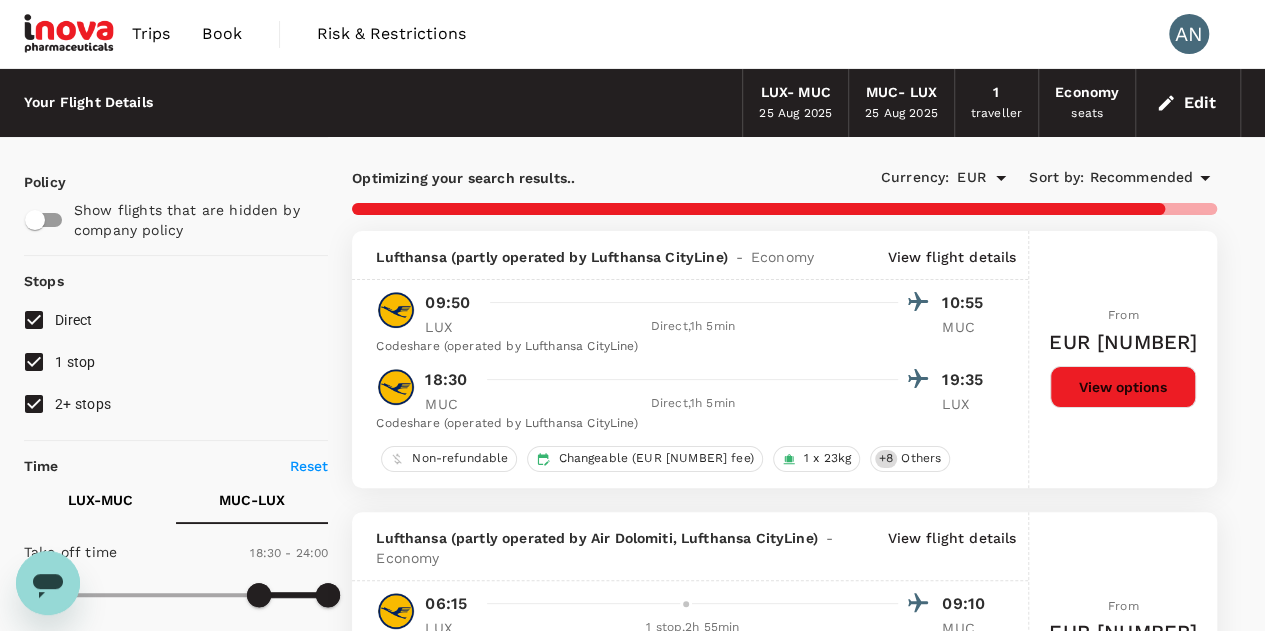 click on "Book" at bounding box center [222, 34] 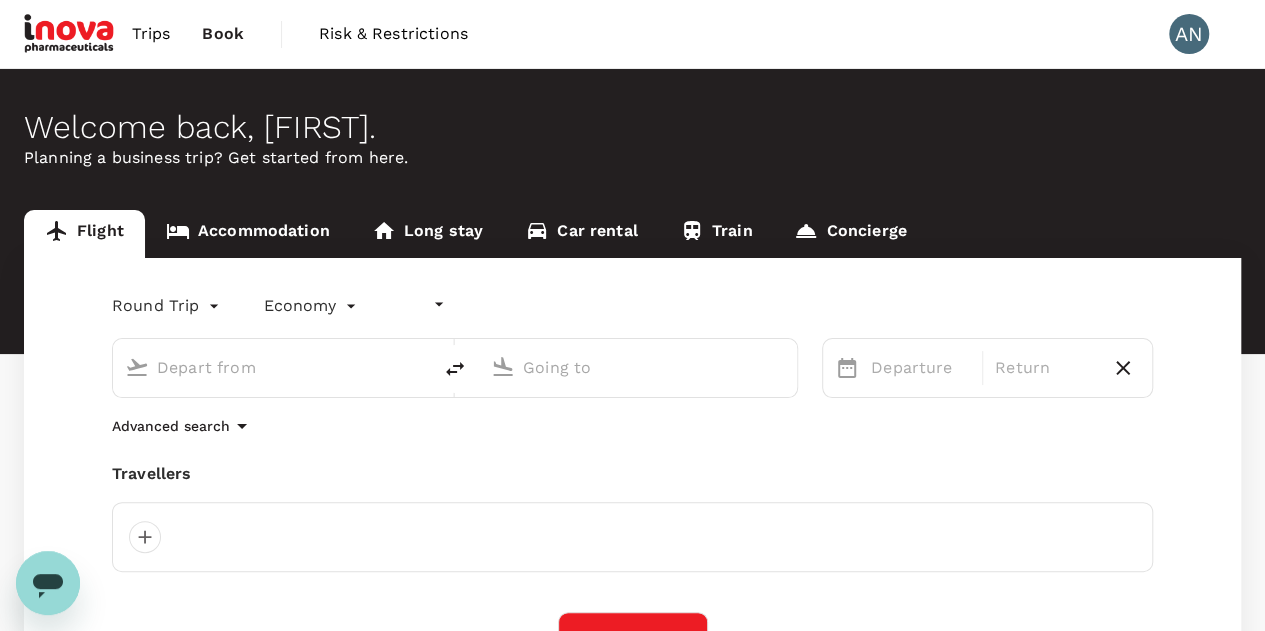 type on "undefined, undefined (any)" 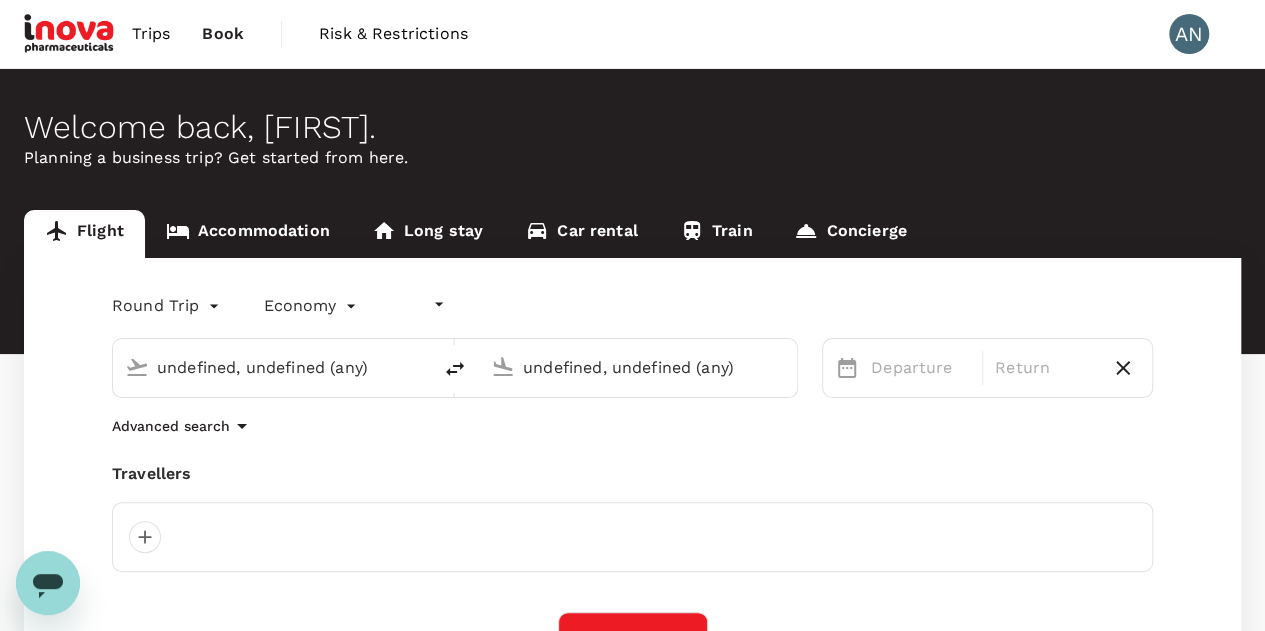 type on "[CITY] [AIRPORT] ([CODE])" 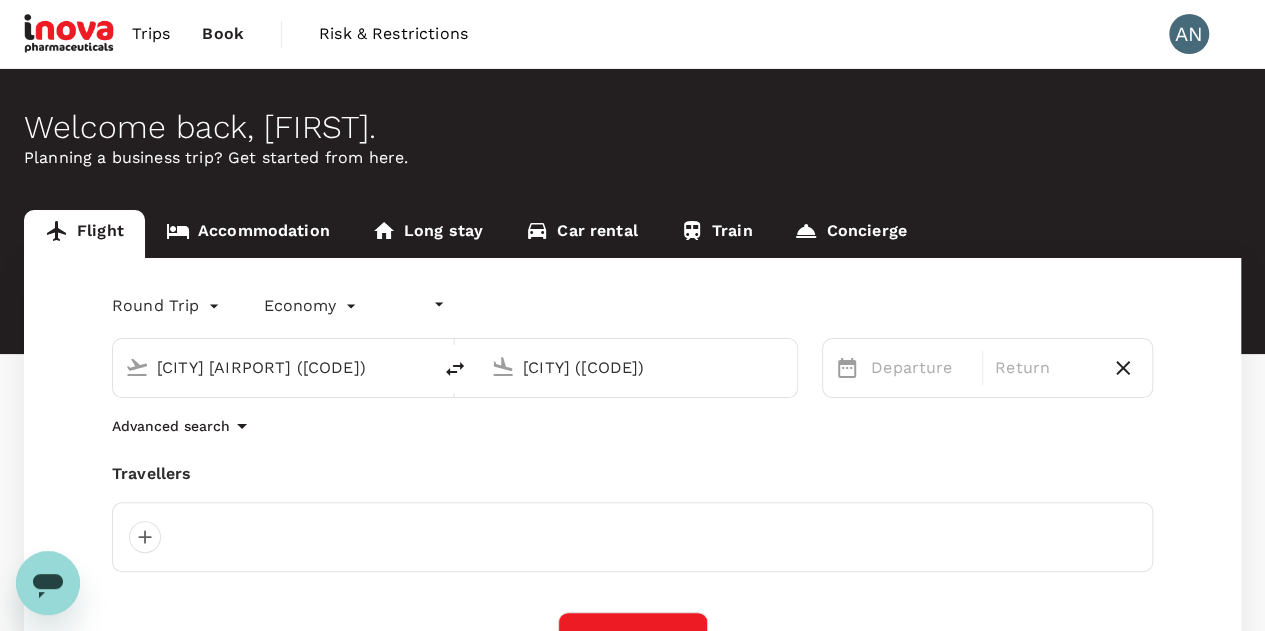 type 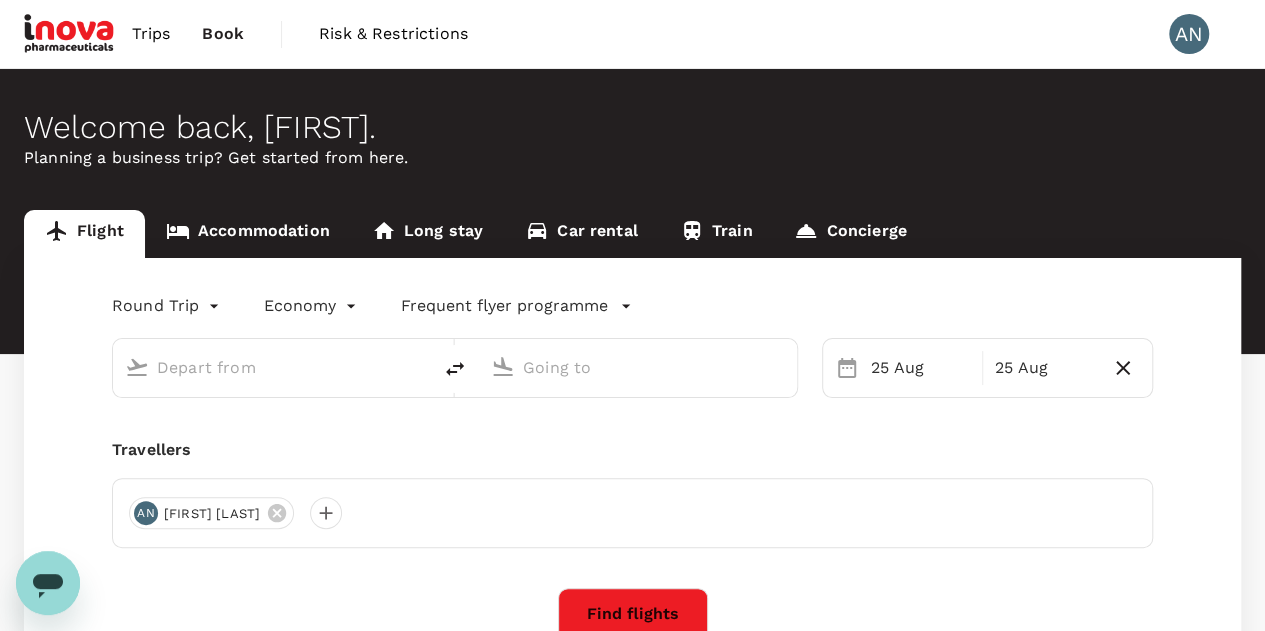 type on "[CITY] [AIRPORT] ([CODE])" 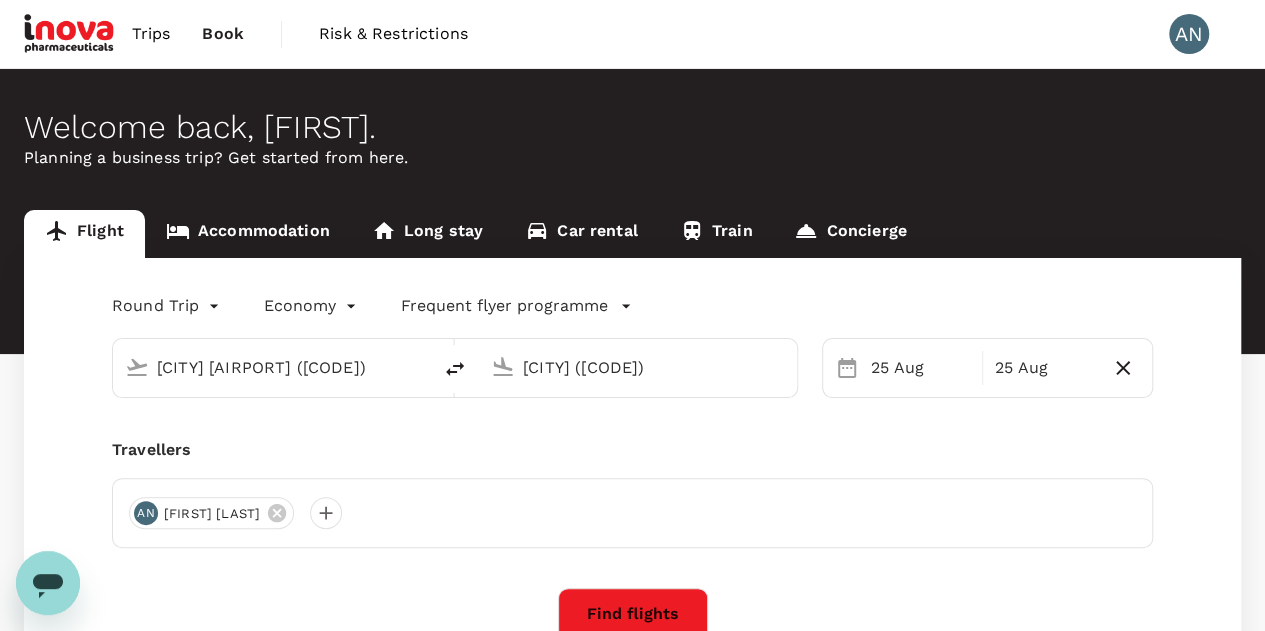 type 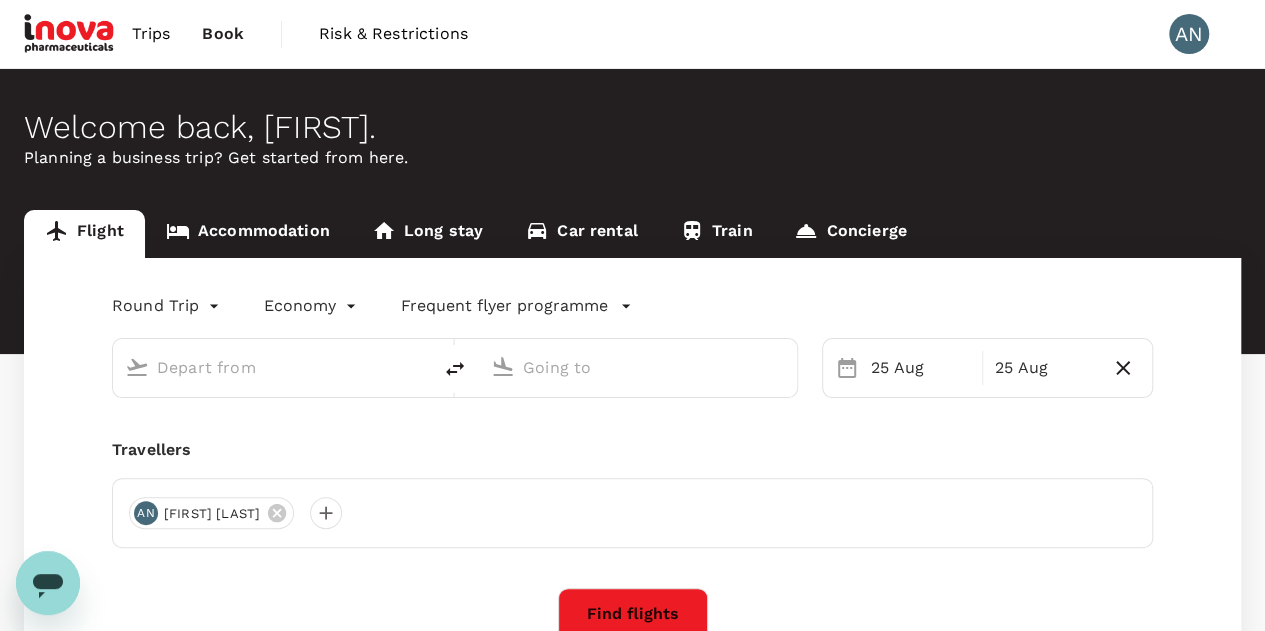 type on "[CITY] [AIRPORT] ([CODE])" 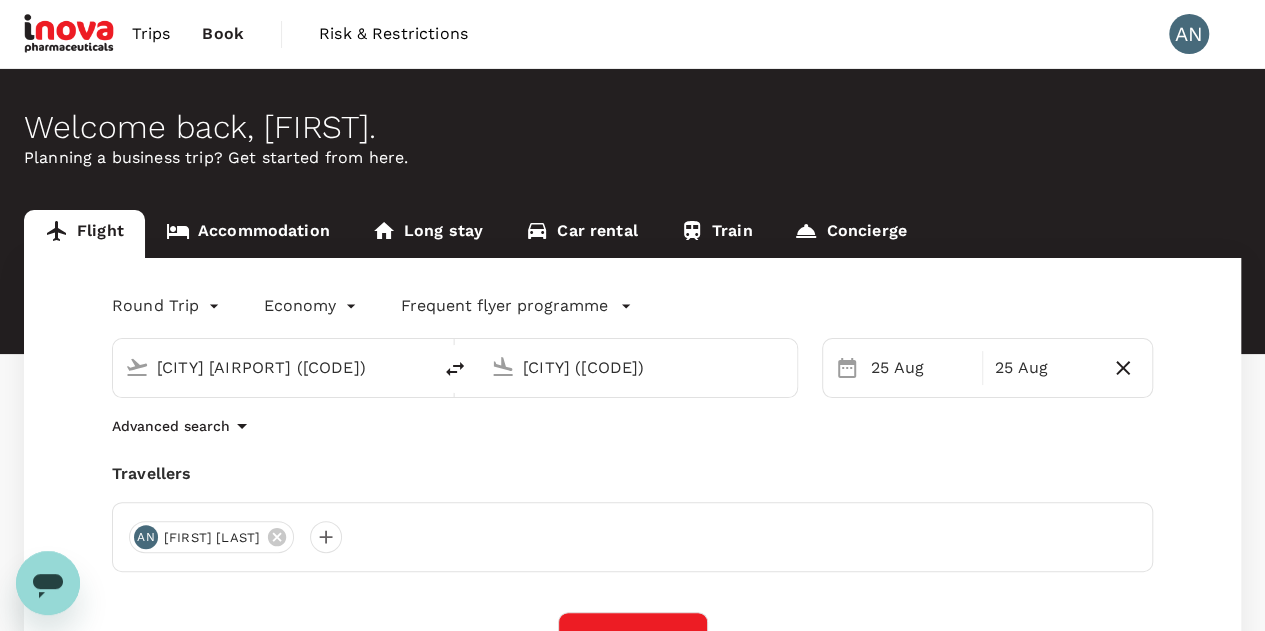 click on "[CITY] ([CODE])" at bounding box center (639, 367) 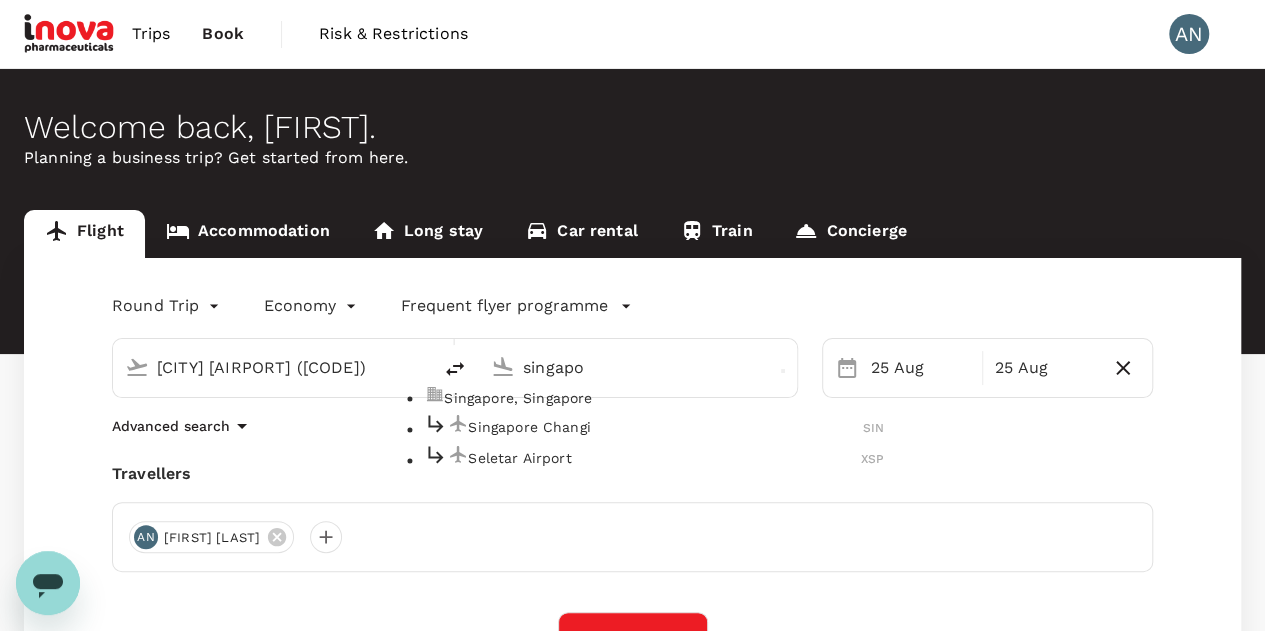 click on "Singapore Changi" at bounding box center [665, 427] 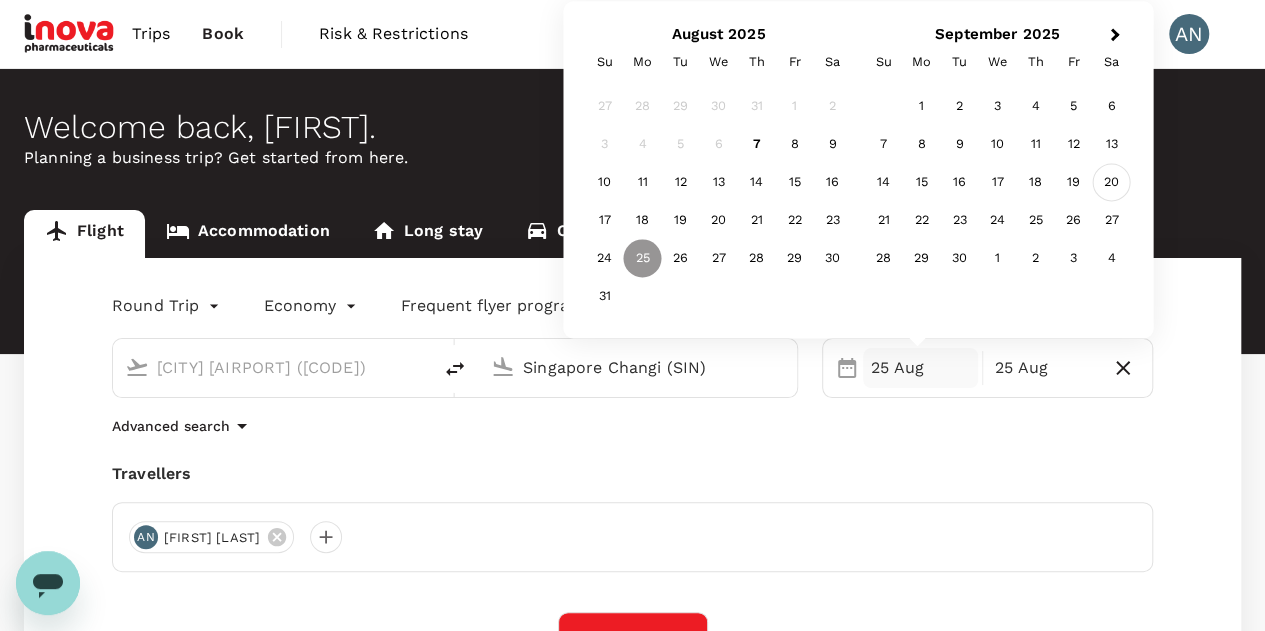 type on "Singapore Changi (SIN)" 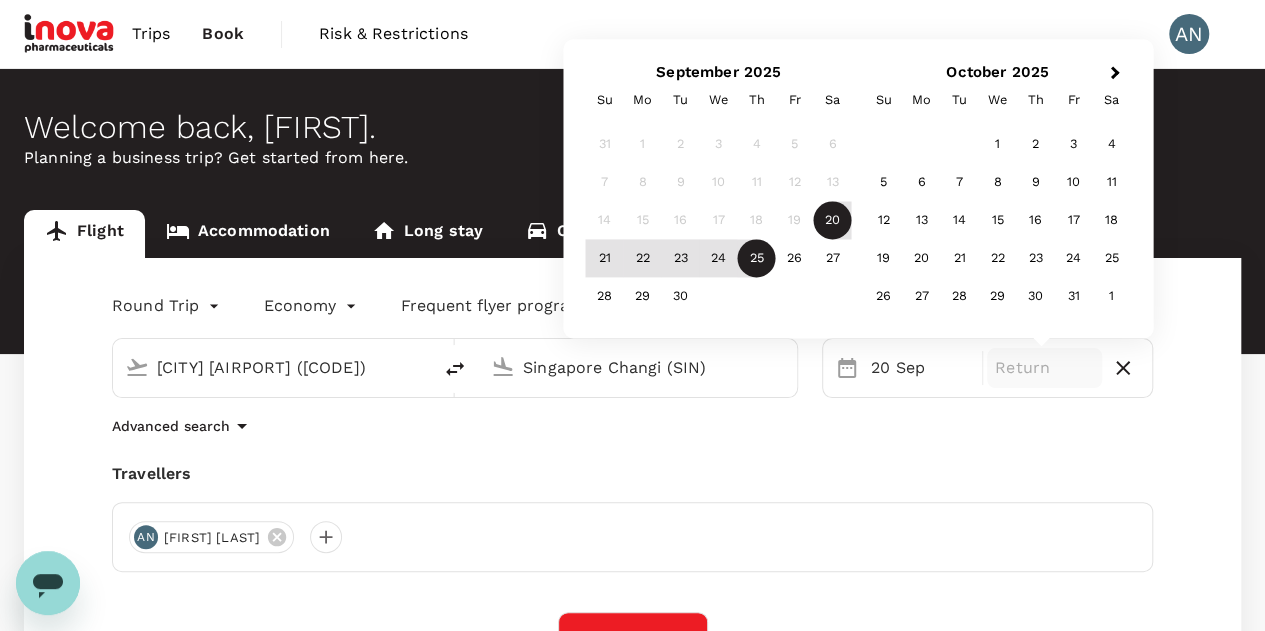 click on "25" at bounding box center [757, 259] 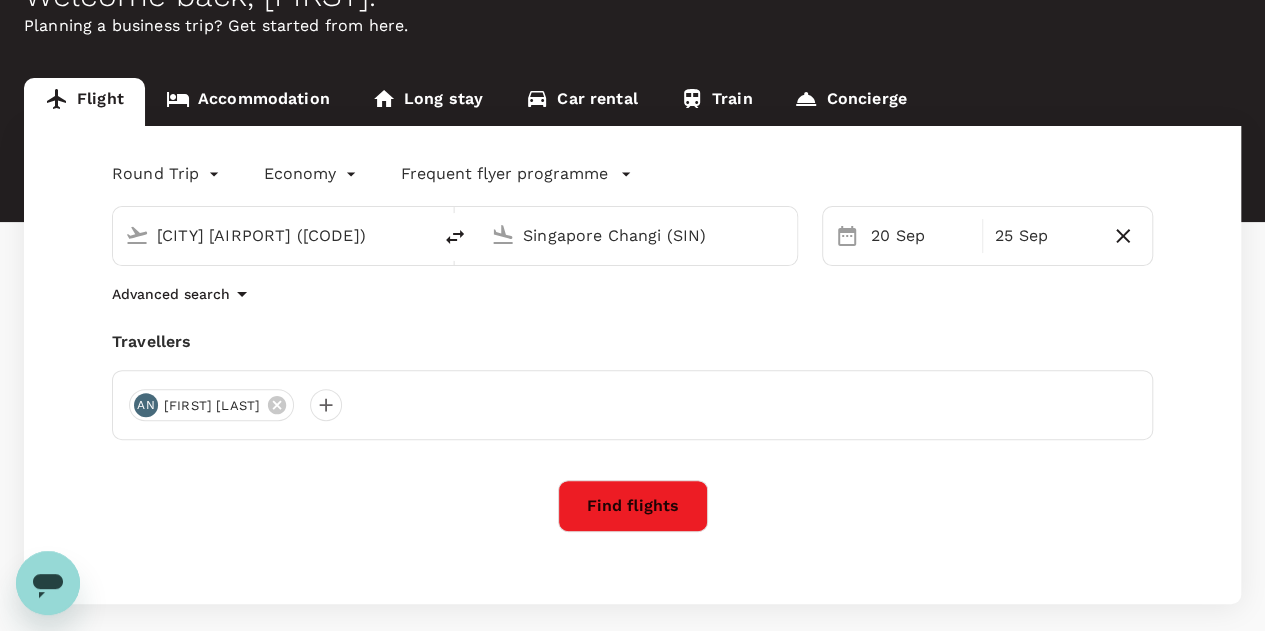scroll, scrollTop: 144, scrollLeft: 0, axis: vertical 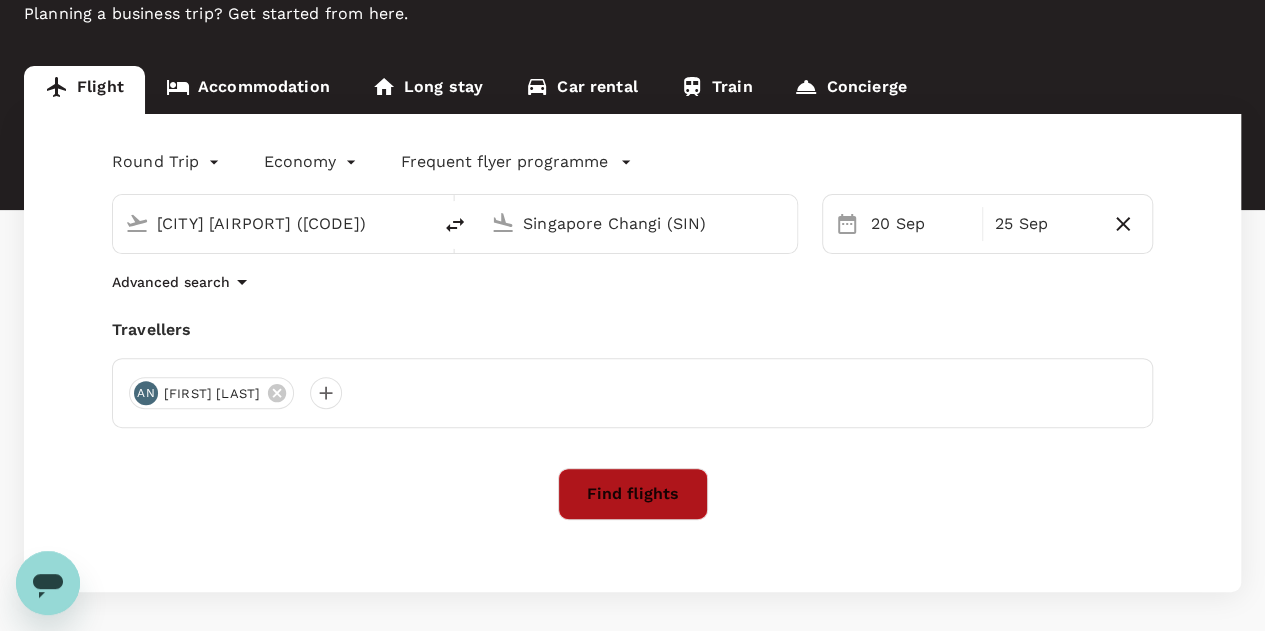 click on "Find flights" at bounding box center [633, 494] 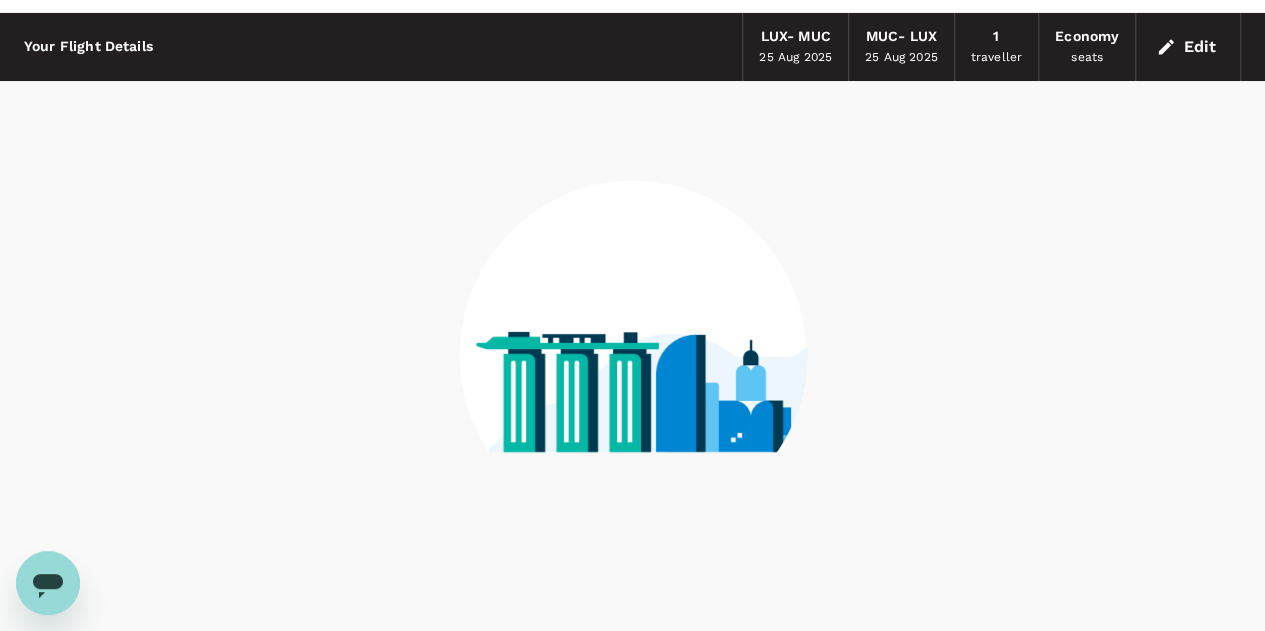 scroll, scrollTop: 0, scrollLeft: 0, axis: both 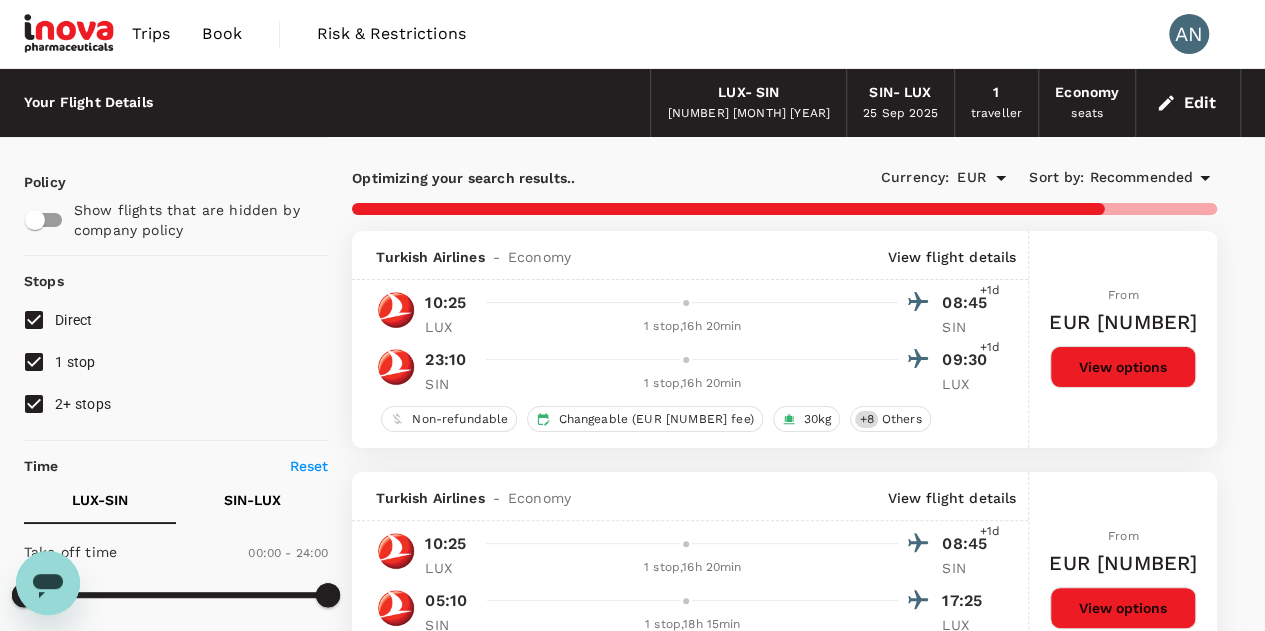 type on "1930" 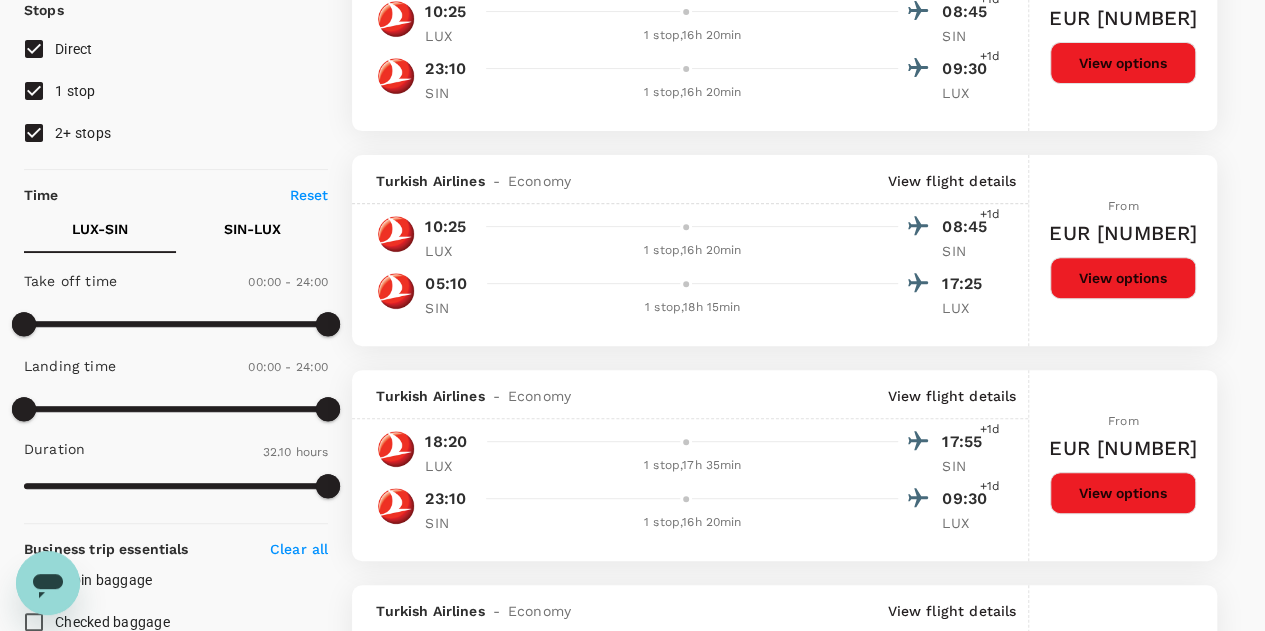 scroll, scrollTop: 263, scrollLeft: 0, axis: vertical 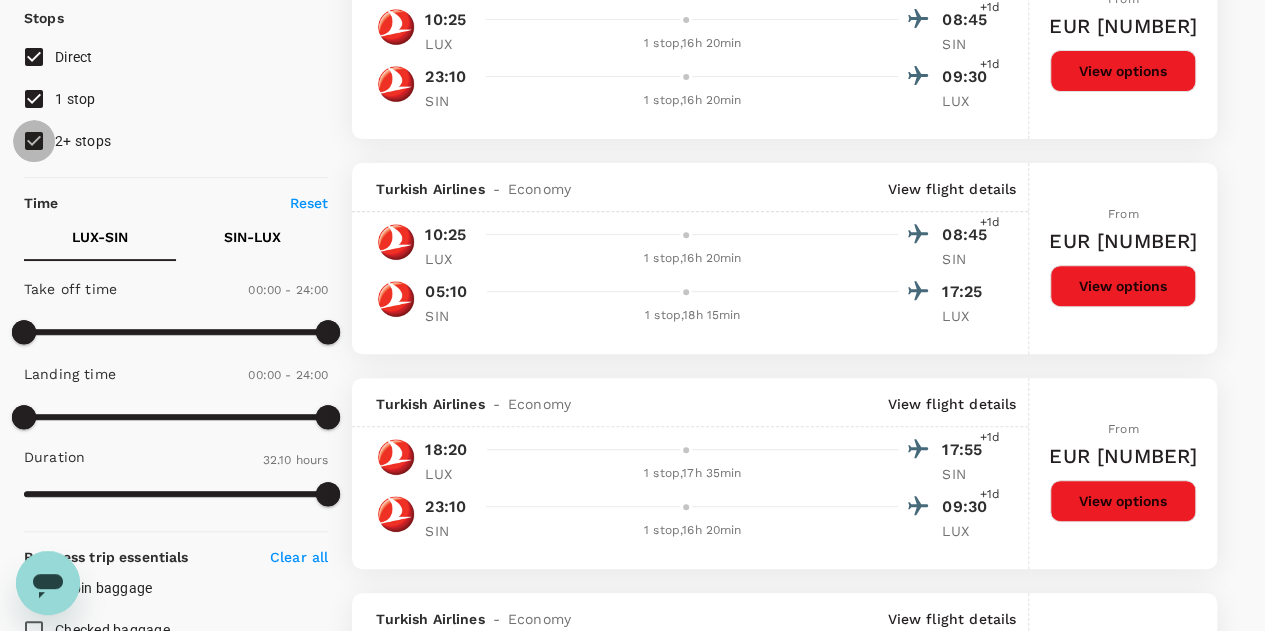 click on "2+ stops" at bounding box center (34, 141) 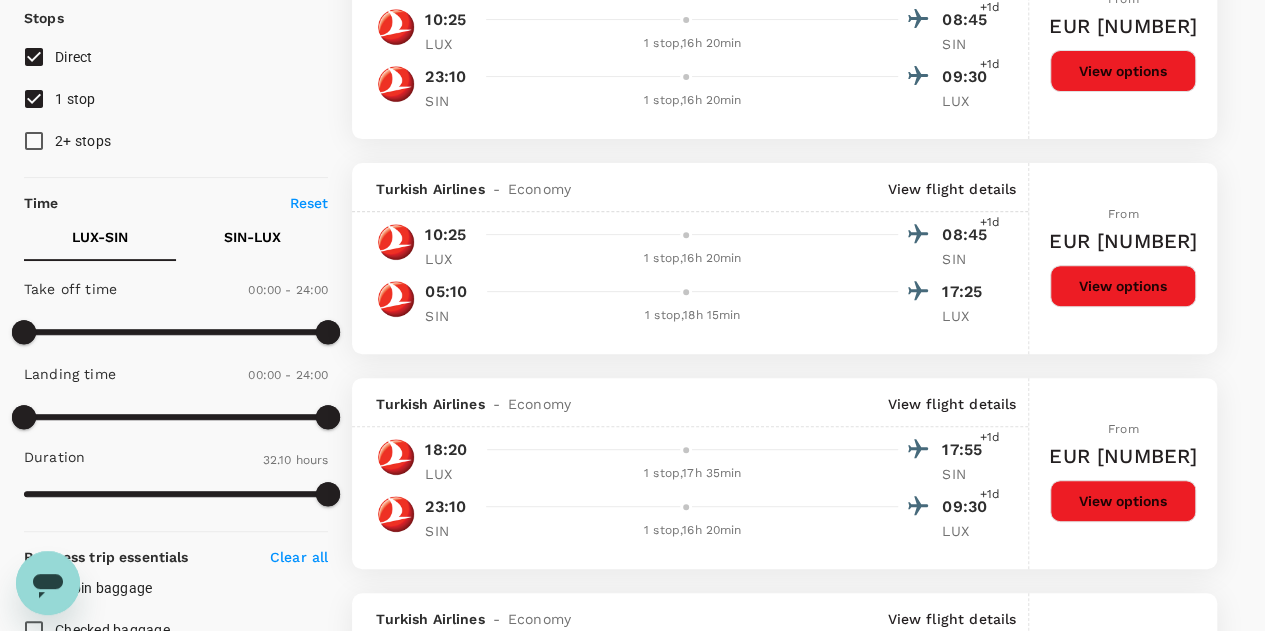 type on "EUR" 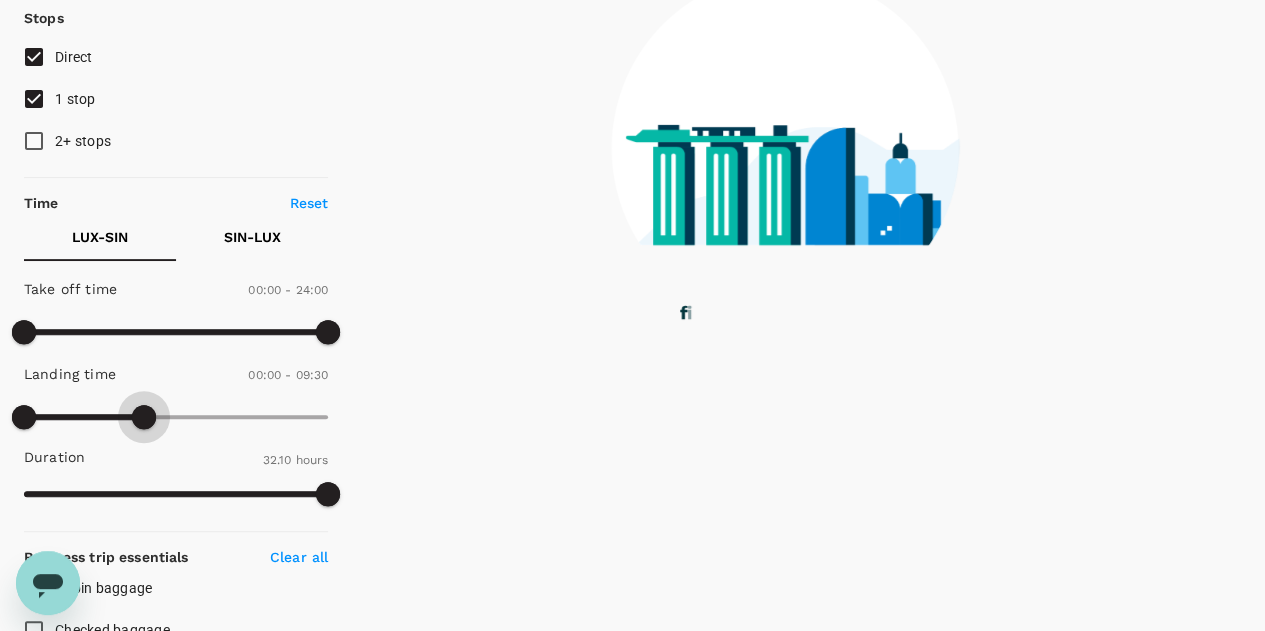 type on "630" 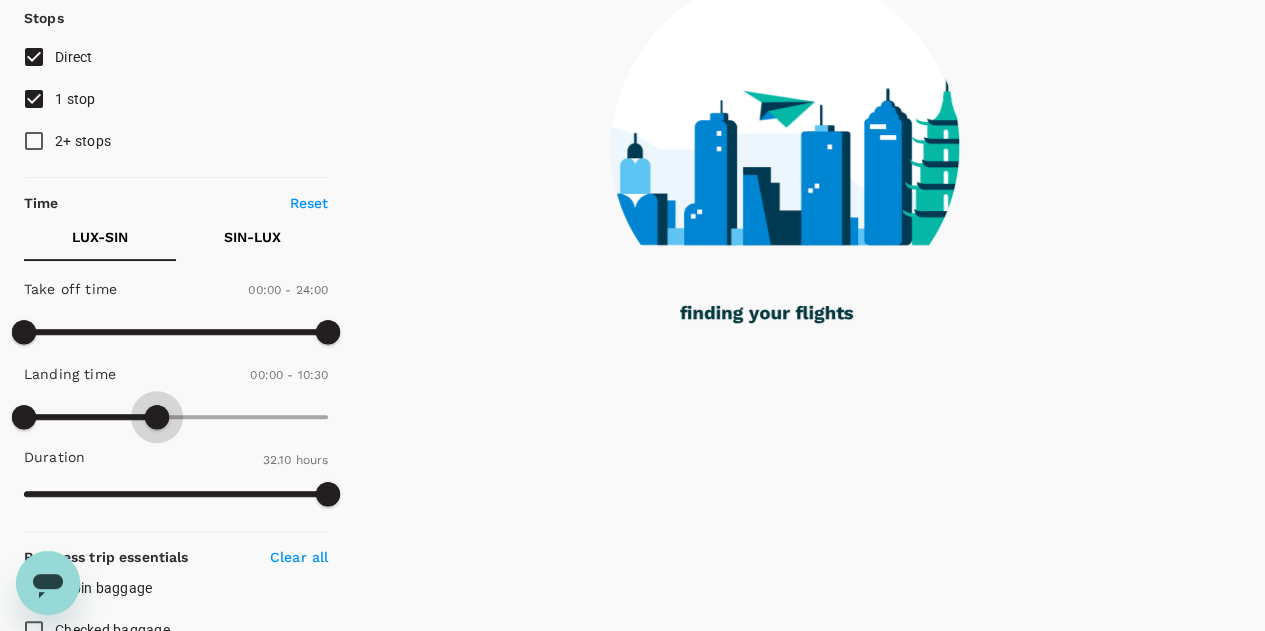 drag, startPoint x: 321, startPoint y: 413, endPoint x: 154, endPoint y: 407, distance: 167.10774 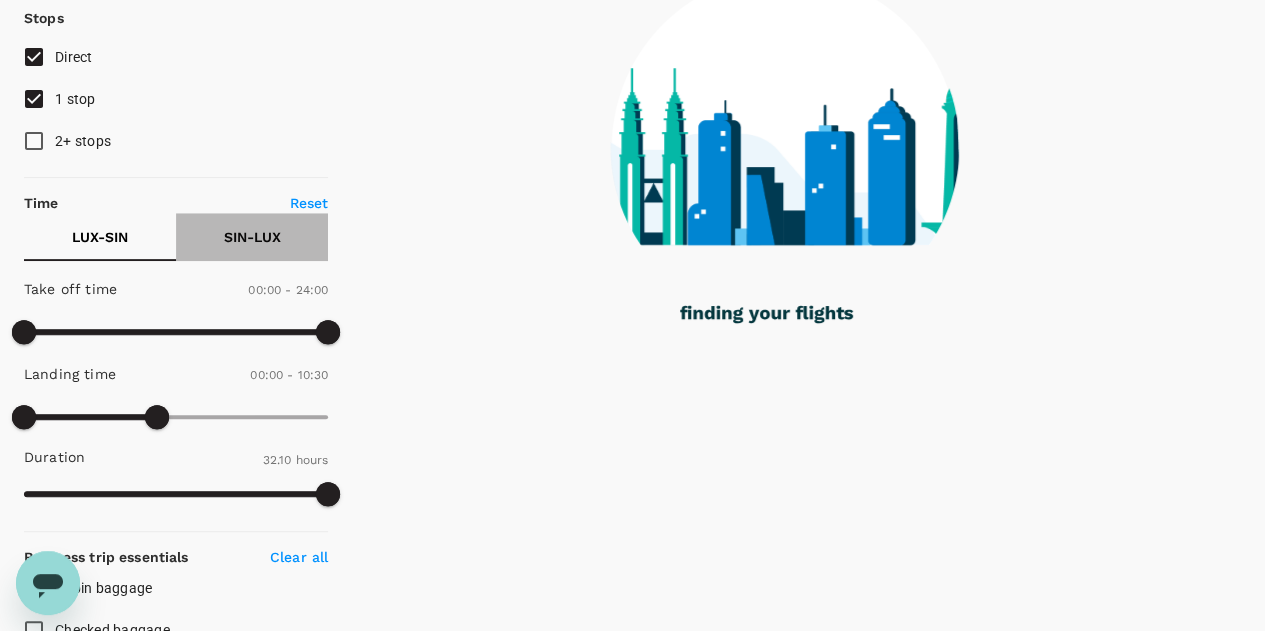 click on "[CODE] - [CODE]" at bounding box center [252, 237] 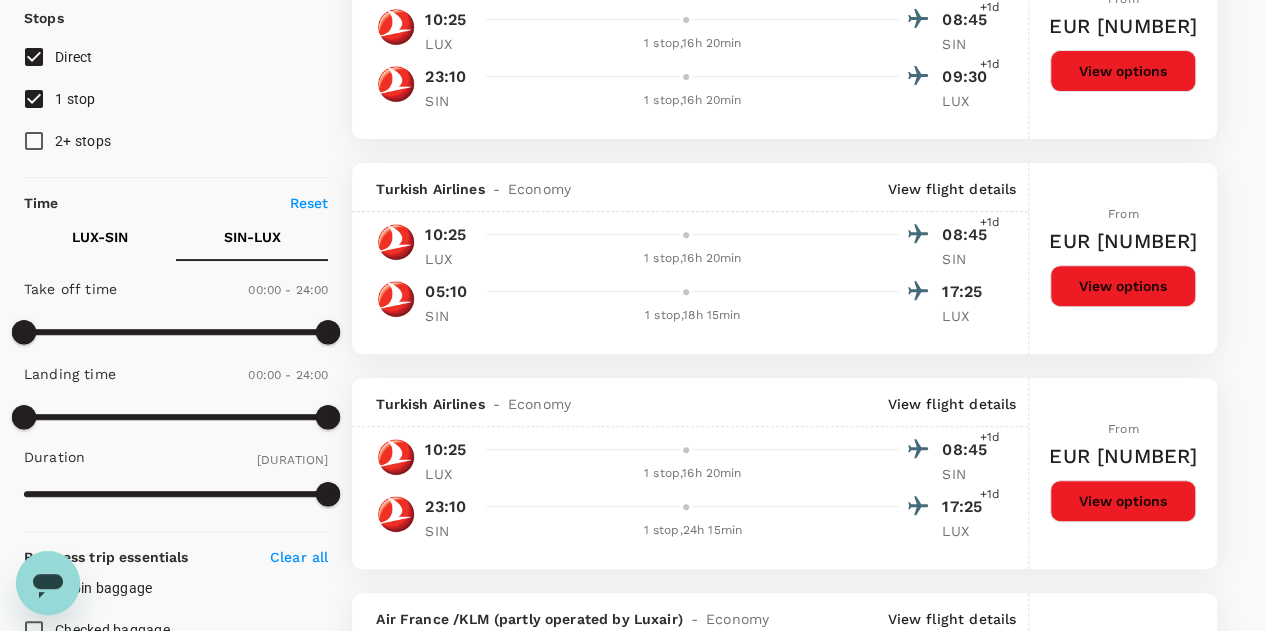 type on "EUR" 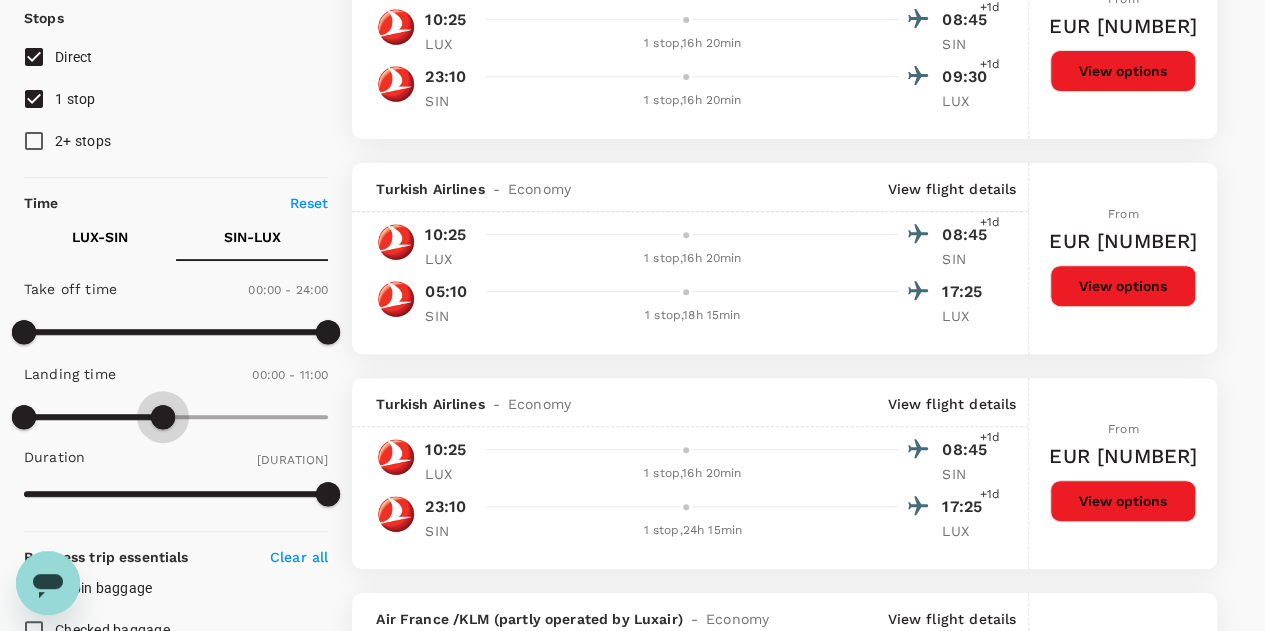 type on "600" 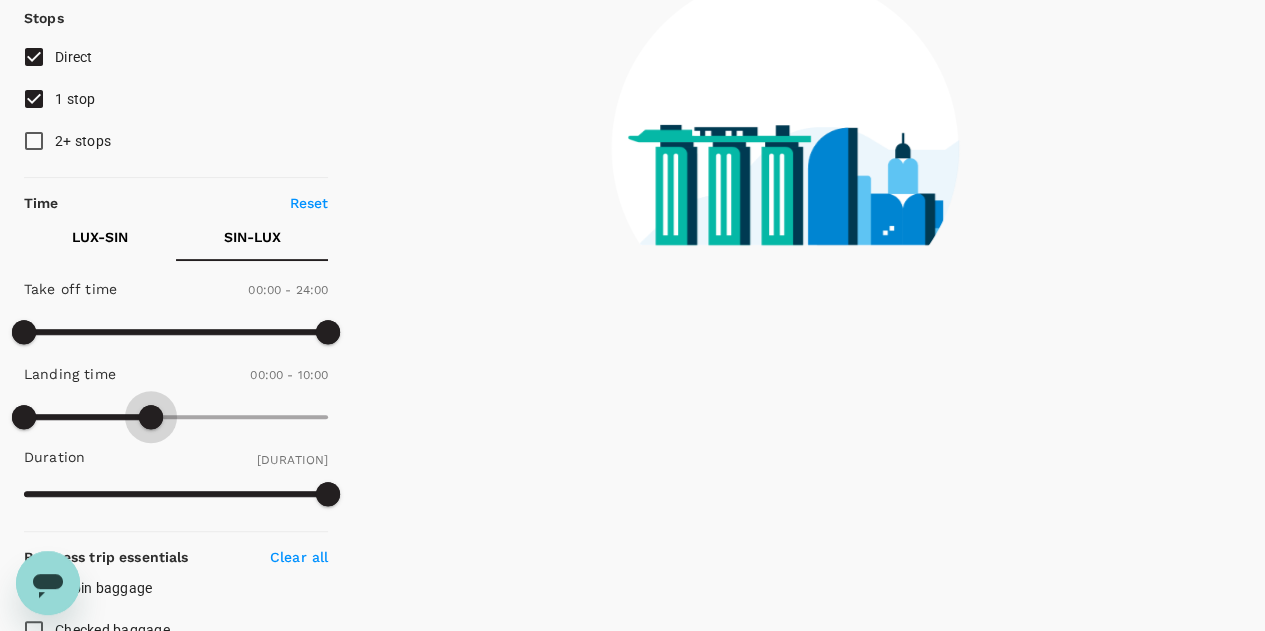drag, startPoint x: 321, startPoint y: 422, endPoint x: 150, endPoint y: 407, distance: 171.65663 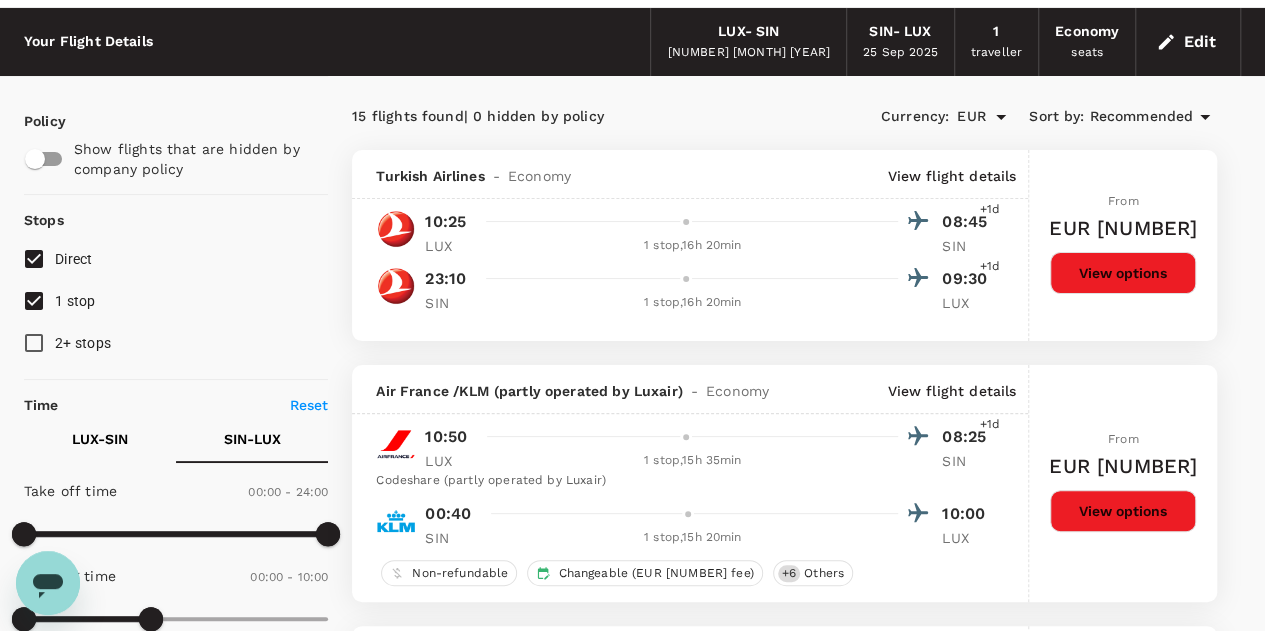 scroll, scrollTop: 53, scrollLeft: 0, axis: vertical 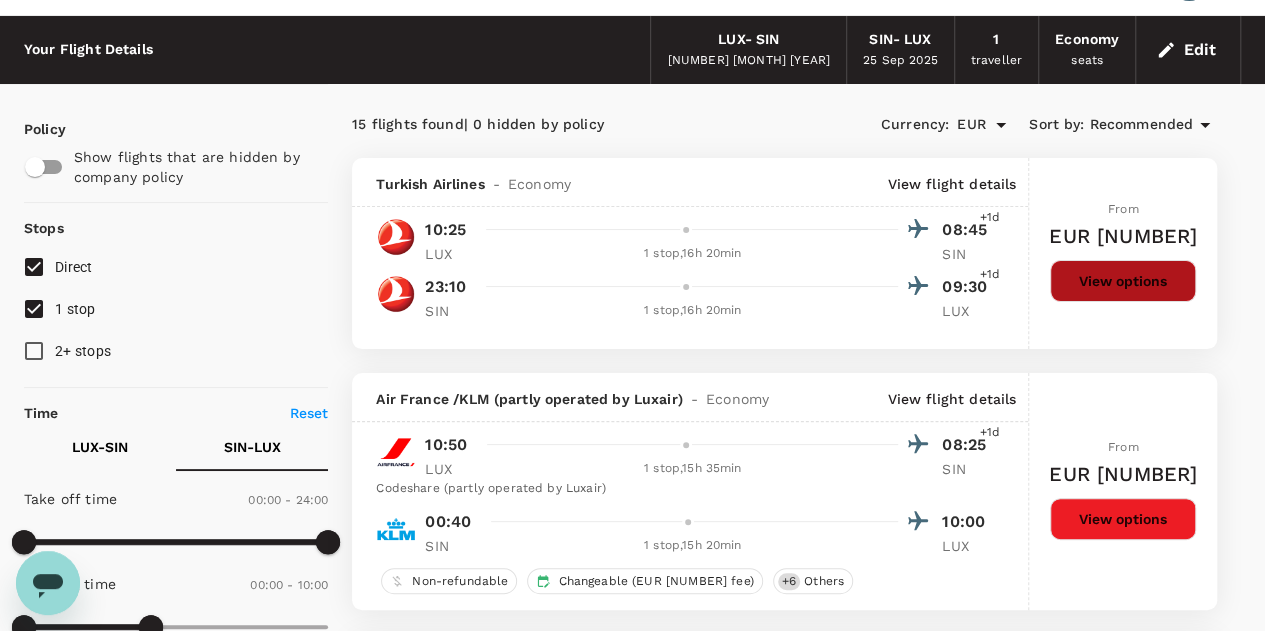 click on "View options" at bounding box center [1123, 281] 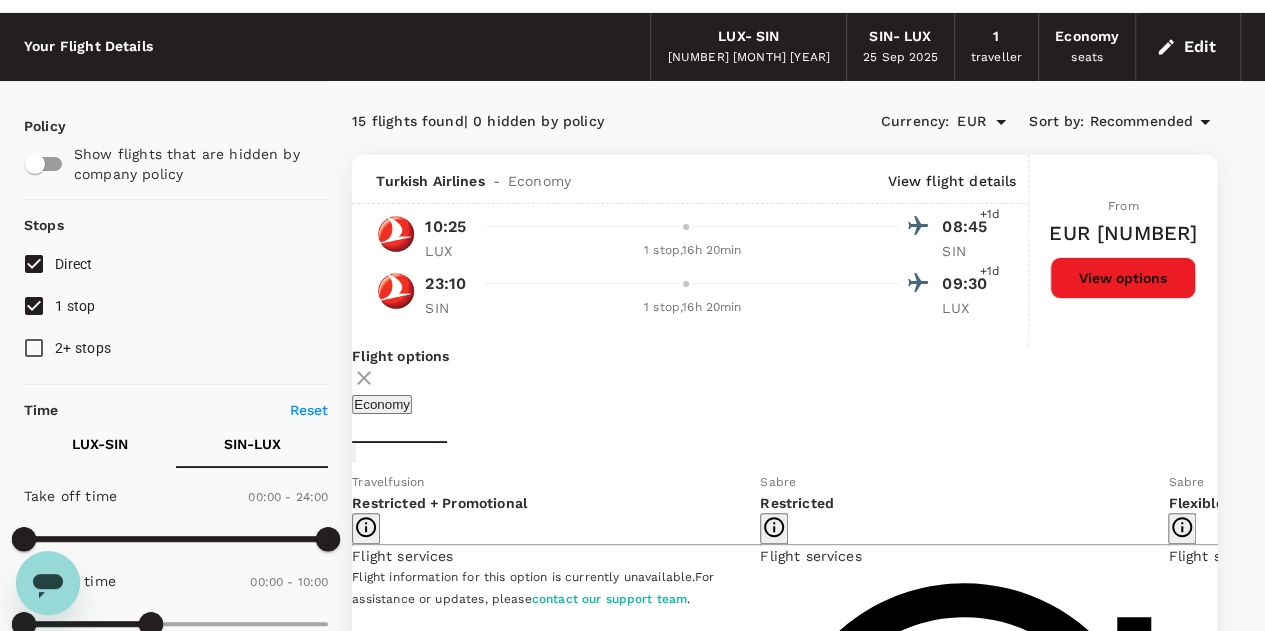 scroll, scrollTop: 56, scrollLeft: 0, axis: vertical 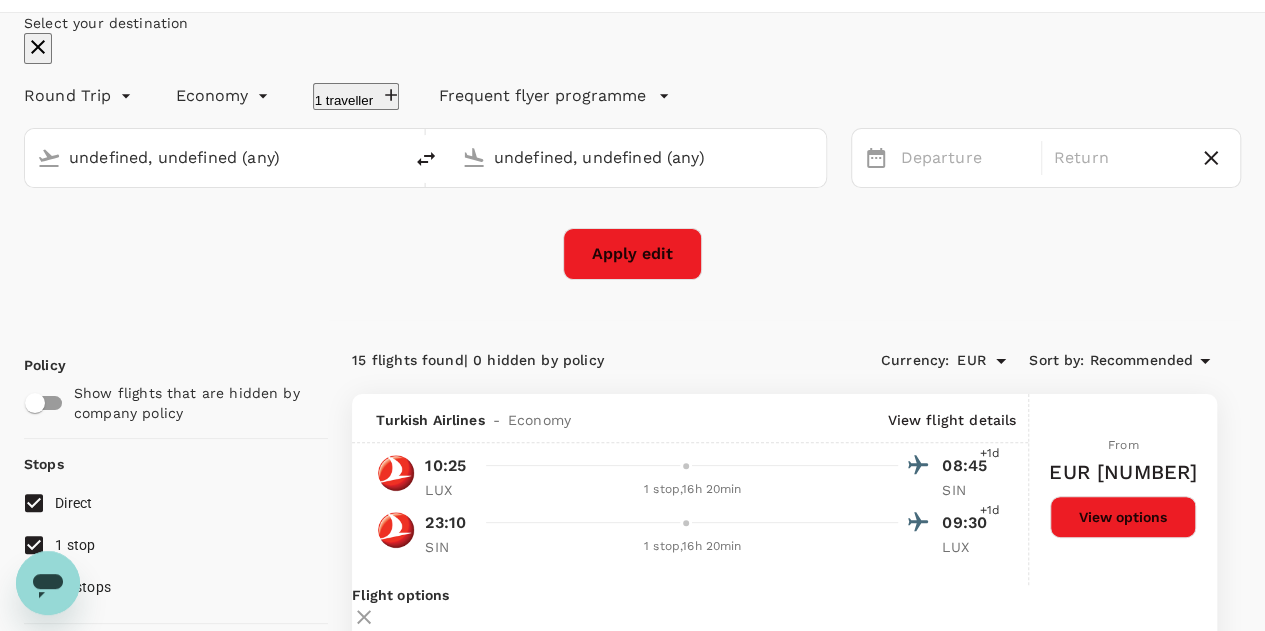 type on "[CITY] [AIRPORT] ([CODE])" 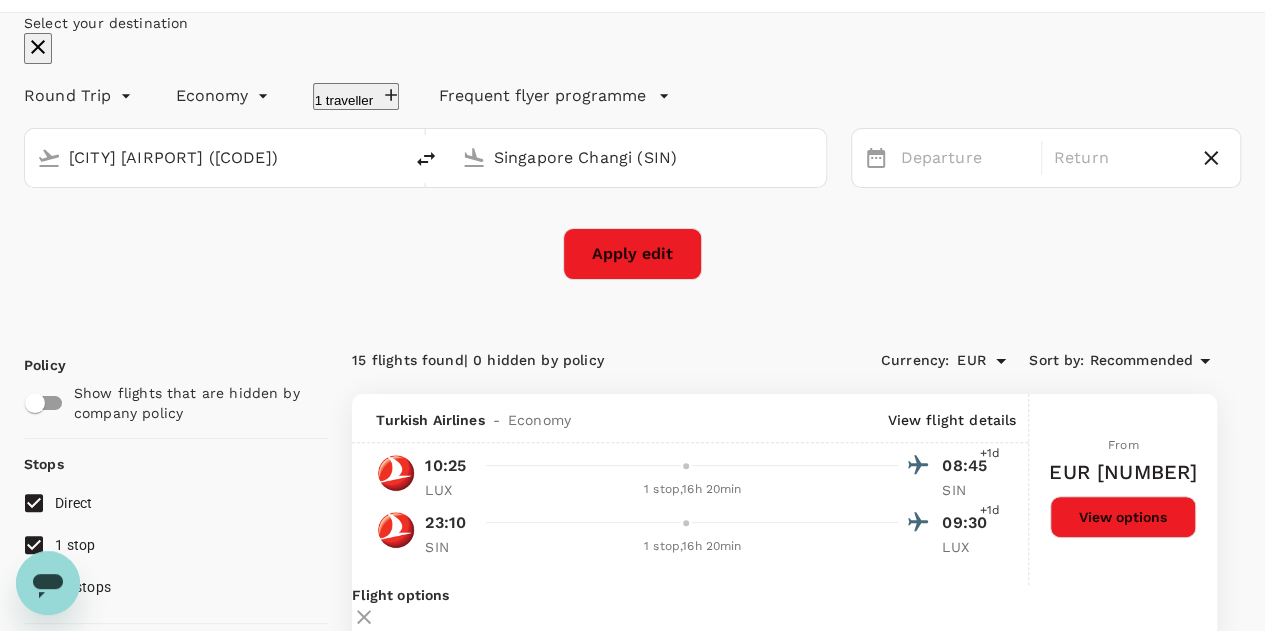 type 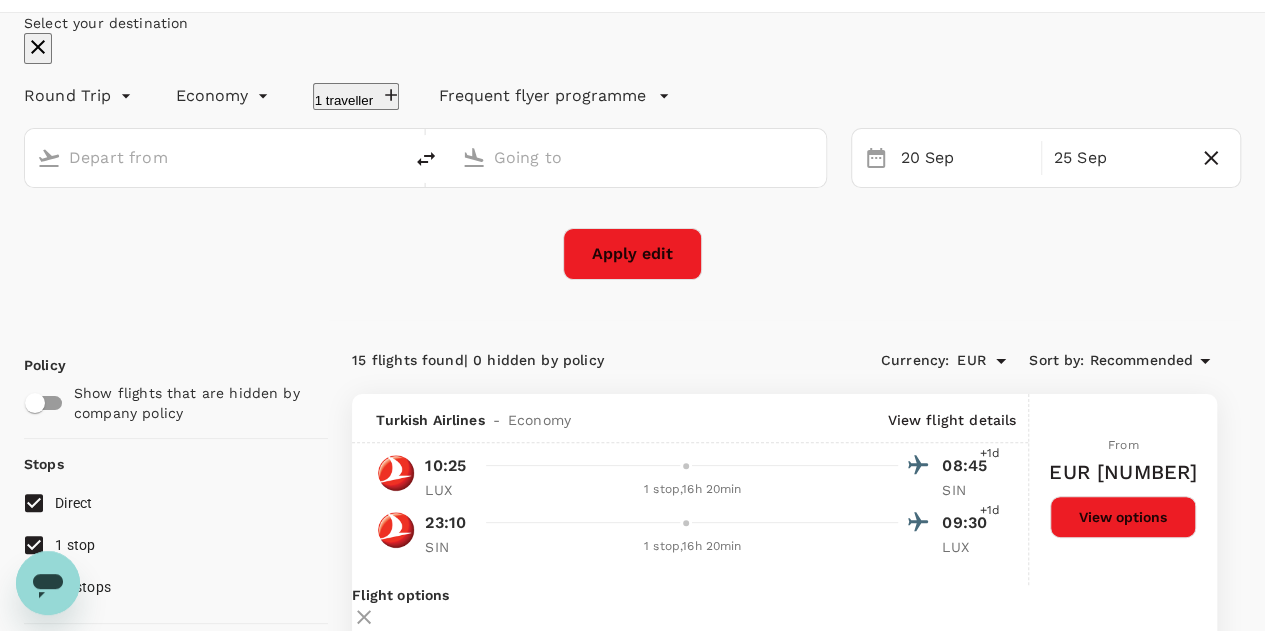 type on "[CITY] [AIRPORT] ([CODE])" 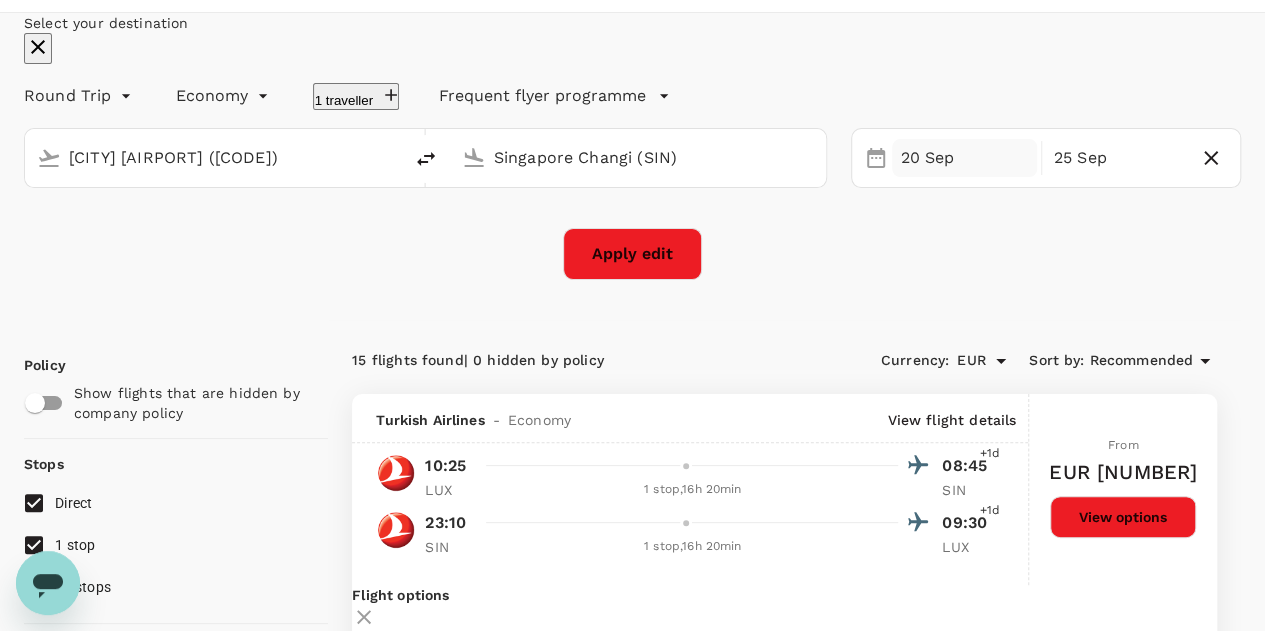 click on "20 Sep" at bounding box center (964, 158) 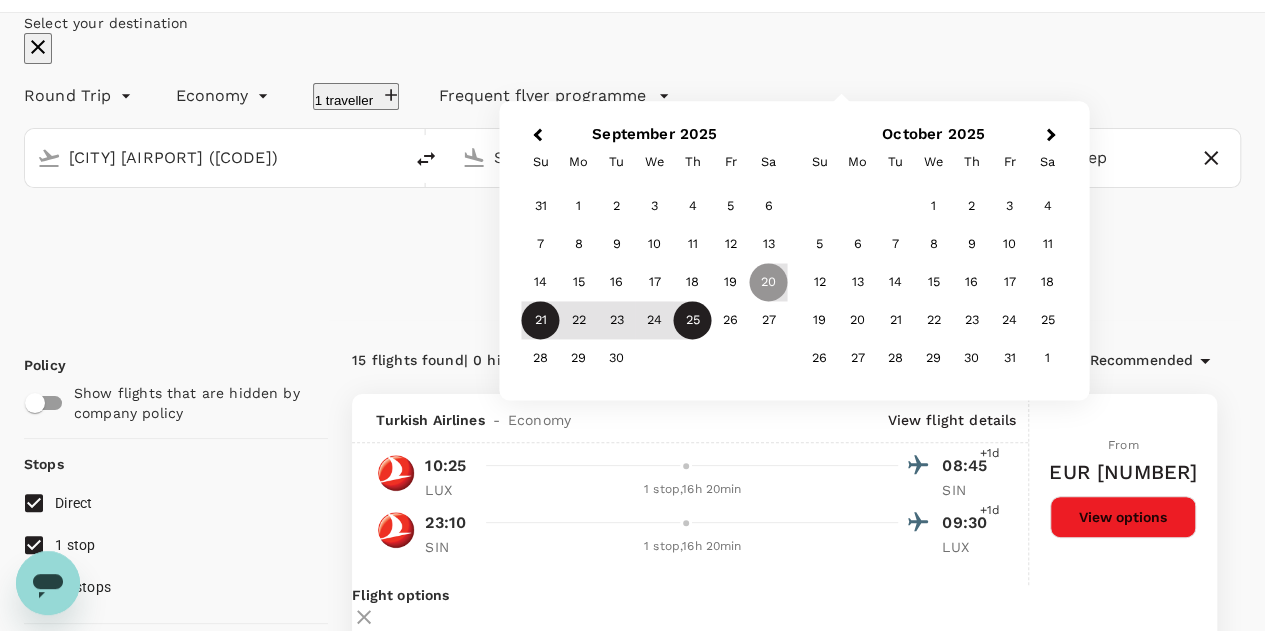 click on "21" at bounding box center (541, 321) 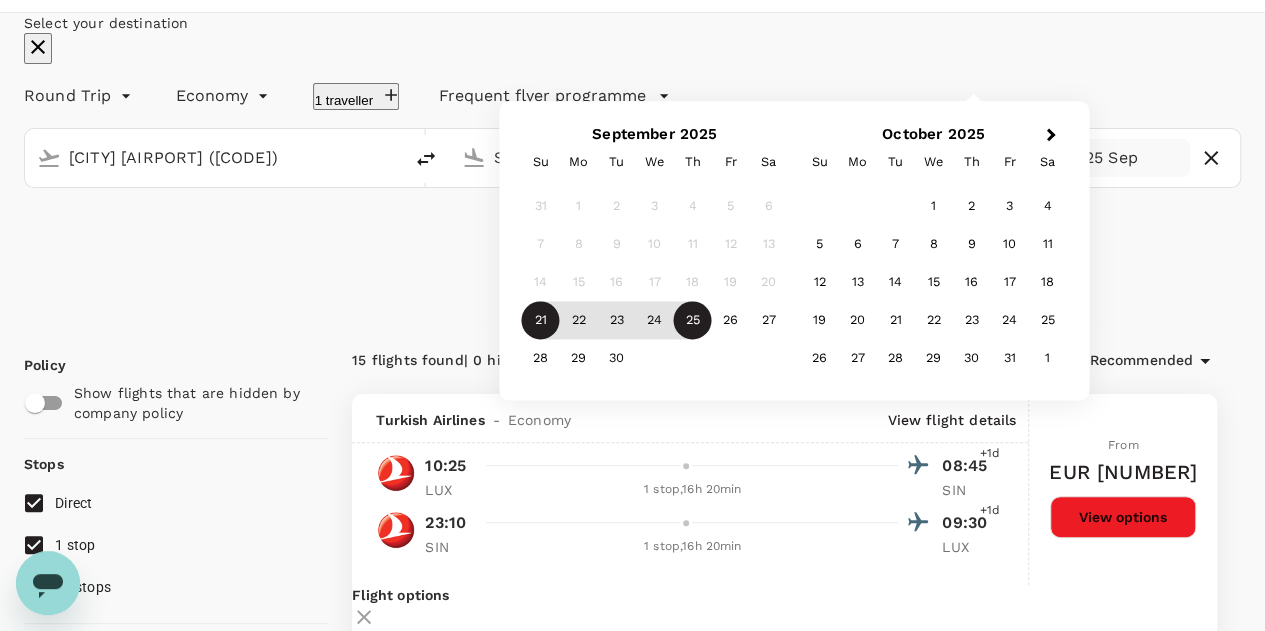 click on "25" at bounding box center (693, 321) 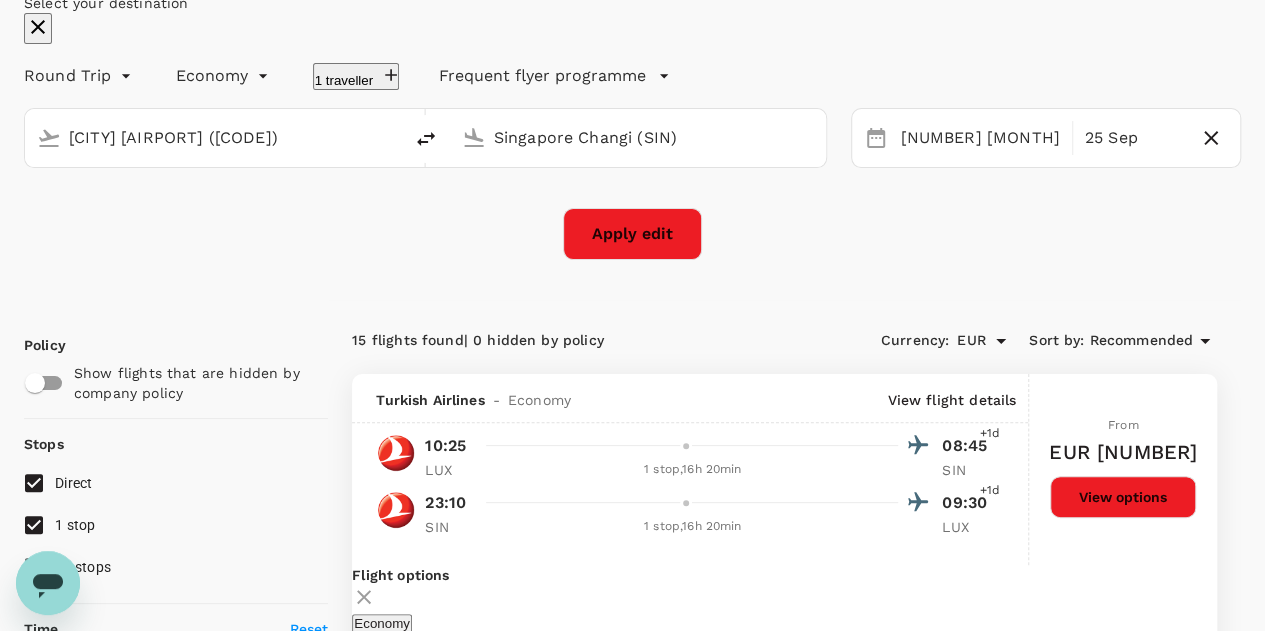 scroll, scrollTop: 70, scrollLeft: 0, axis: vertical 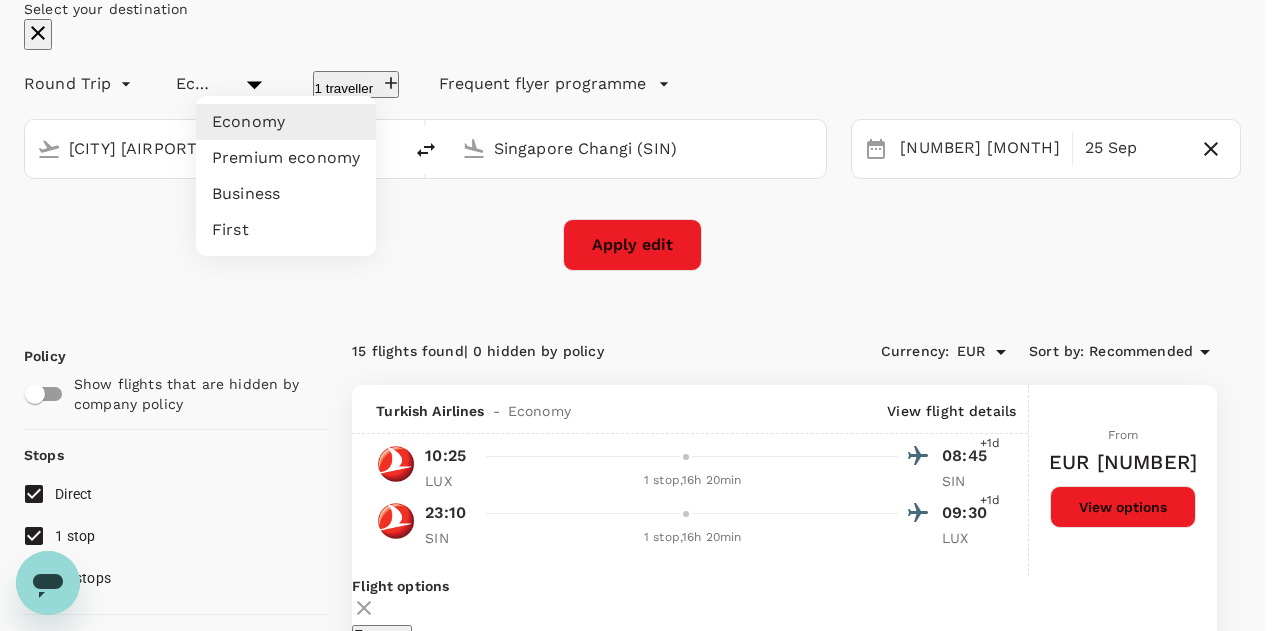 click on "Trips Book Risk & Restrictions AN Select your destination Round Trip roundtrip Economy economy [NUMBER] traveller Frequent flyer programme [CITY] [AIRPORT] ([CODE]) [CITY] [AIRPORT] ([CODE]) Selected date: [DAY], [MONTH] [NUMBER], [YEAR] [NUMBER] [MONTH] Selected date: [DAY], [MONTH] [NUMBER], [YEAR] [NUMBER] [MONTH] Apply edit Policy Show flights that are hidden by company policy Stops Direct [NUMBER] stop [NUMBER]+ stops Time Reset [CODE] - [CODE] [CODE] - [CODE] Take off time [TIME] - [TIME] Landing time [TIME] - [TIME] Duration [DURATION] Take off time [TIME] - [TIME] Landing time [TIME] - [TIME] Duration [DURATION] Business trip essentials Clear all Cabin baggage Checked baggage Flexible to change Refundable Free seat selection Complimentary drinks and meal Cabin class Change Economy Only economy Airlines Clear all [AIRLINE] [AIRLINE] [AIRLINE] [AIRLINE] [AIRLINE] [AIRLINE] [AIRLINE] [AIRLINE] [AIRLINE] [AIRLINE] [AIRLINE] [AIRLINE] [AIRLINE] [AIRLINE] [AIRLINE] [AIRLINE] Other Only show corporate rates [NUMBER] |" at bounding box center (640, 2500) 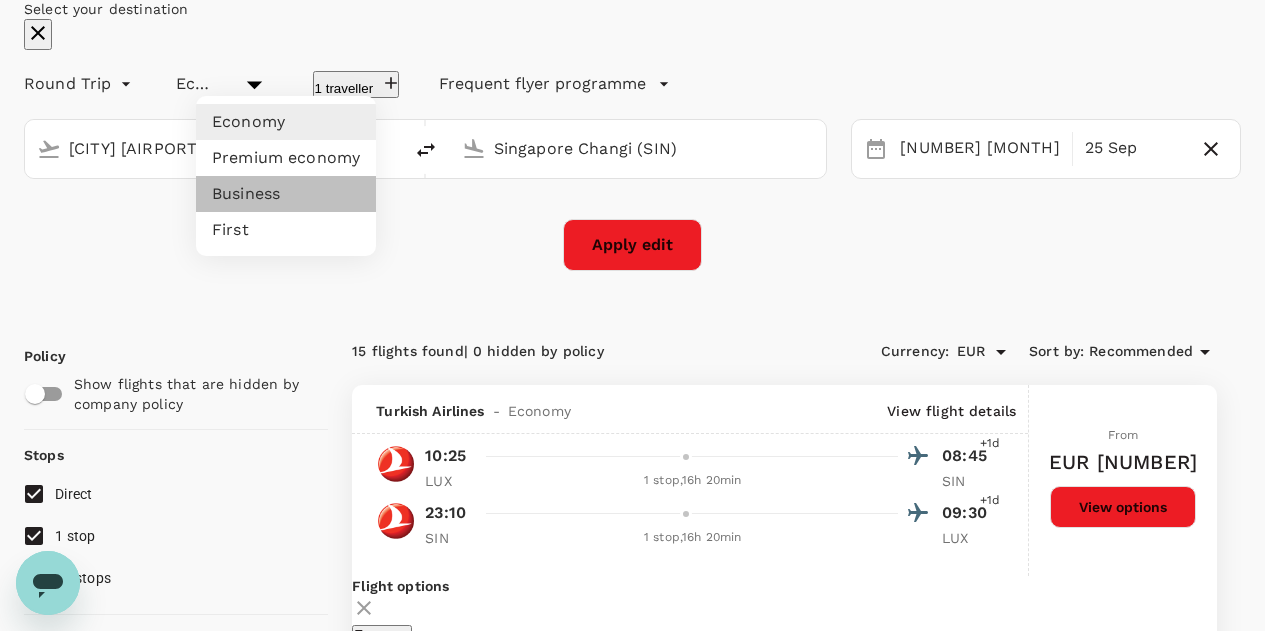 click on "Business" at bounding box center (286, 194) 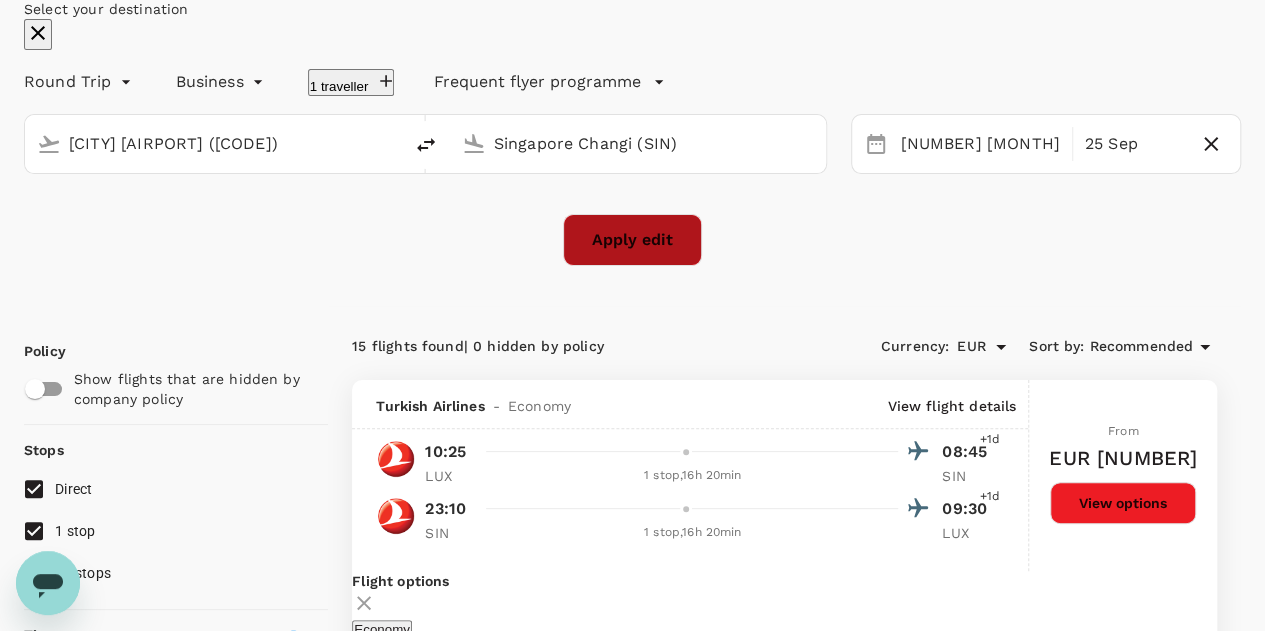 click on "Apply edit" at bounding box center (632, 240) 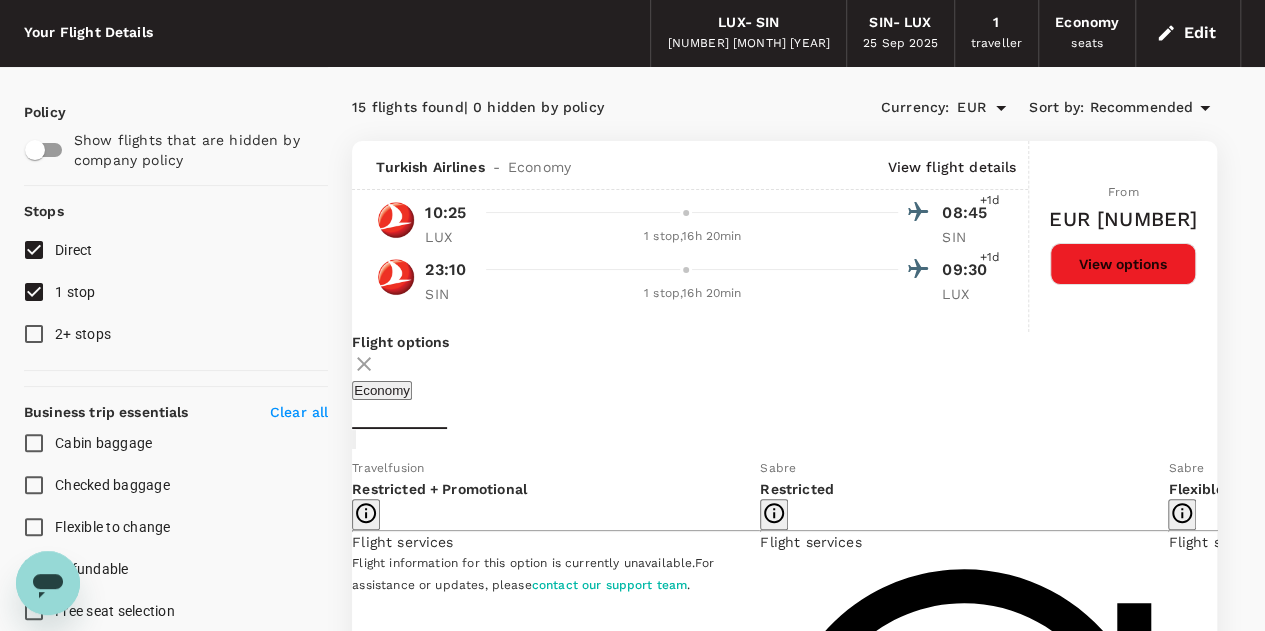 checkbox on "false" 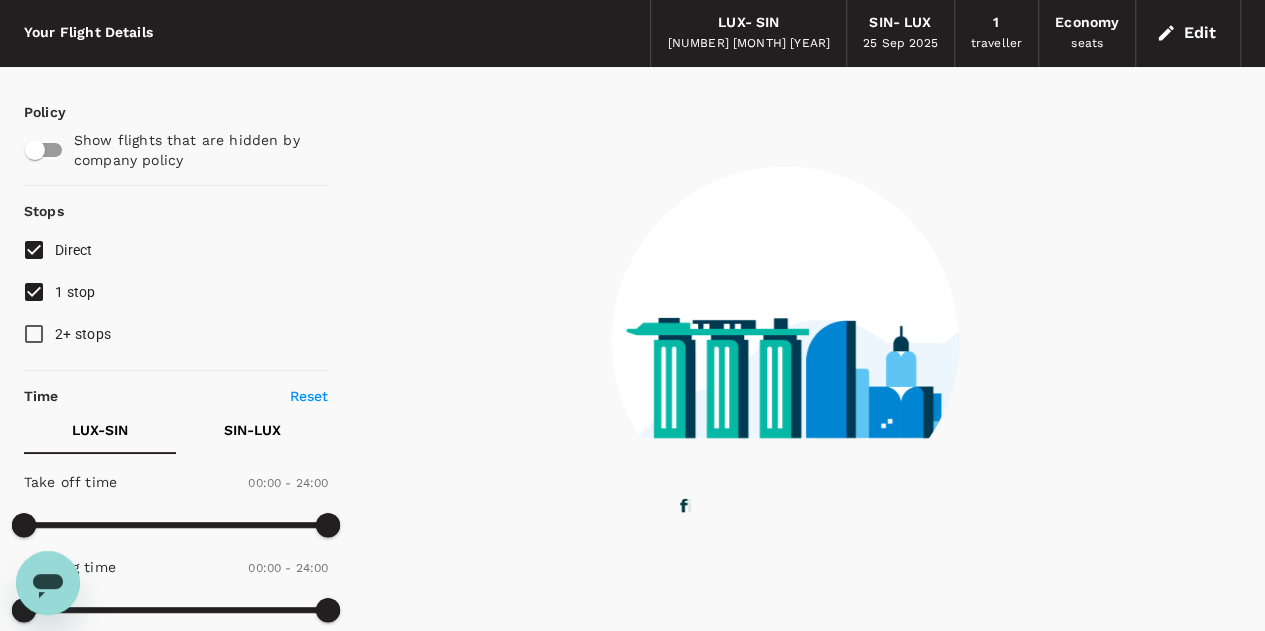 scroll, scrollTop: 0, scrollLeft: 0, axis: both 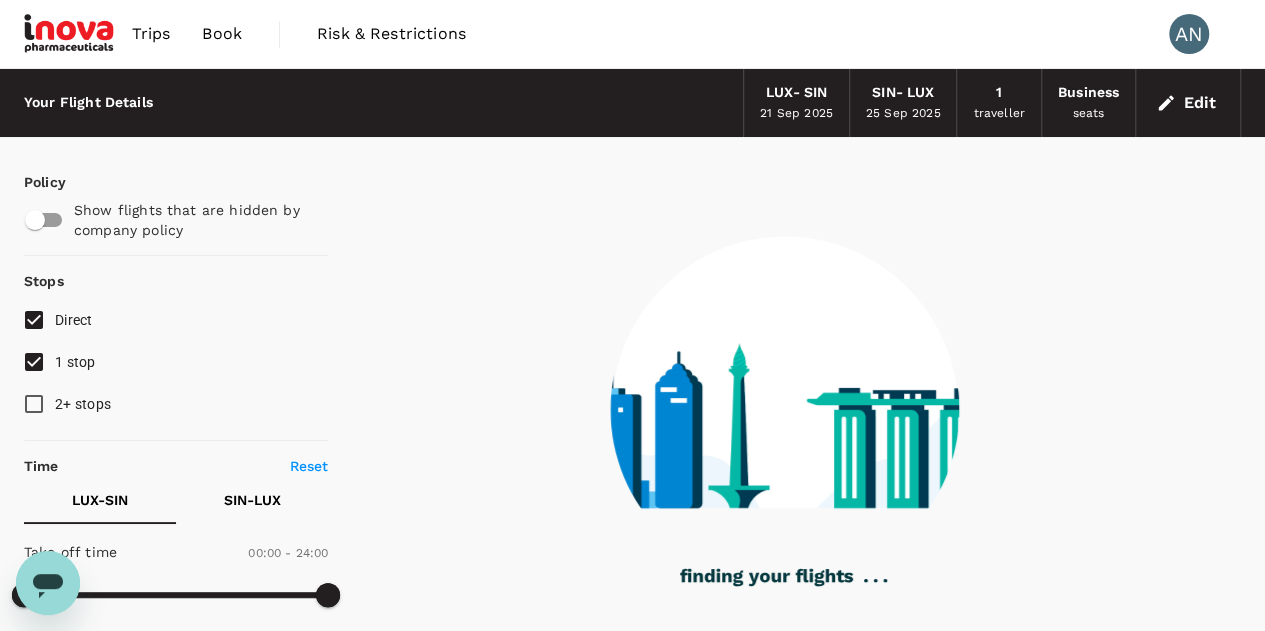 type on "1175" 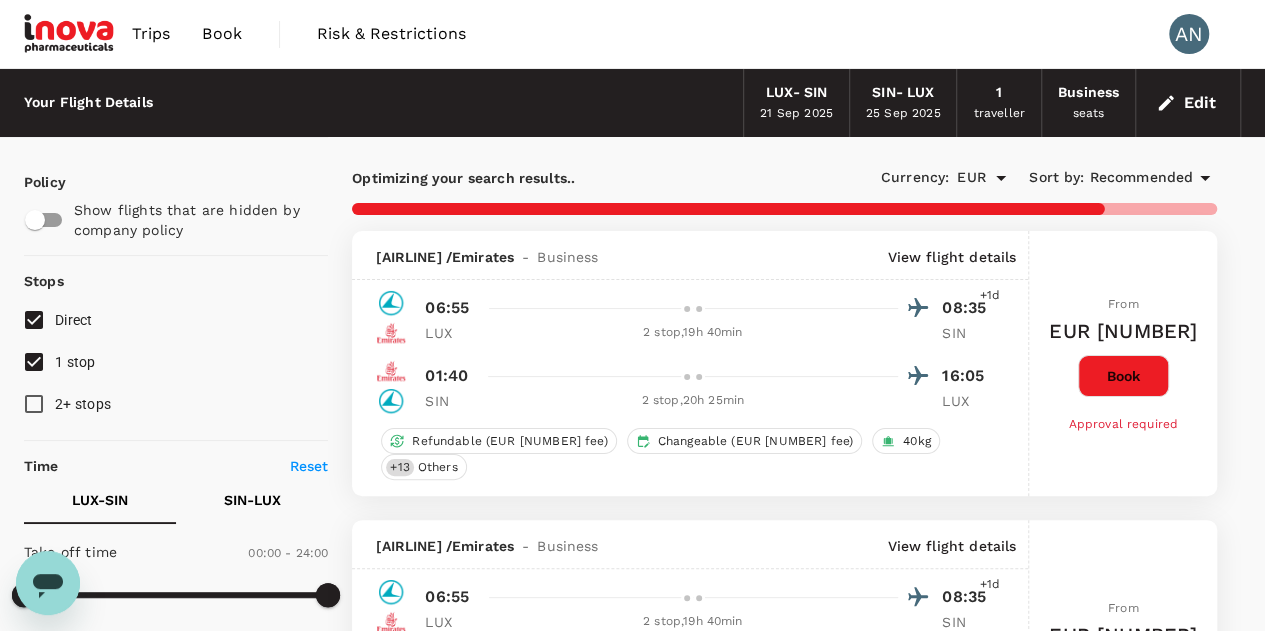 type on "[NUMBER]" 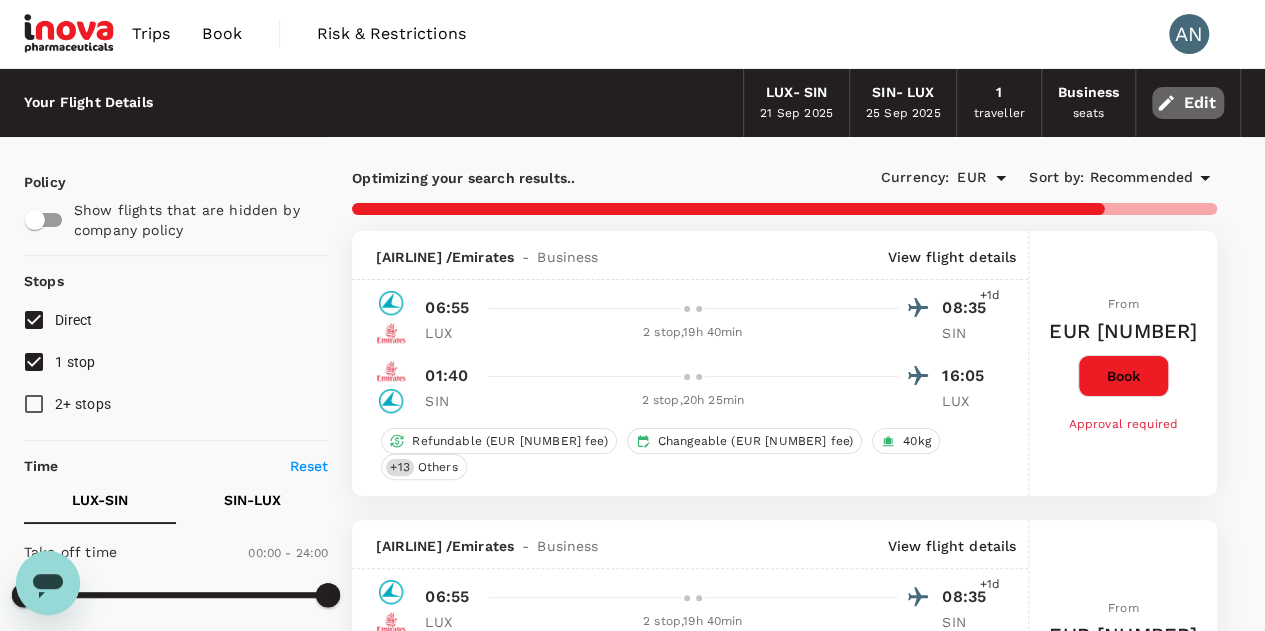 click on "Edit" at bounding box center (1188, 103) 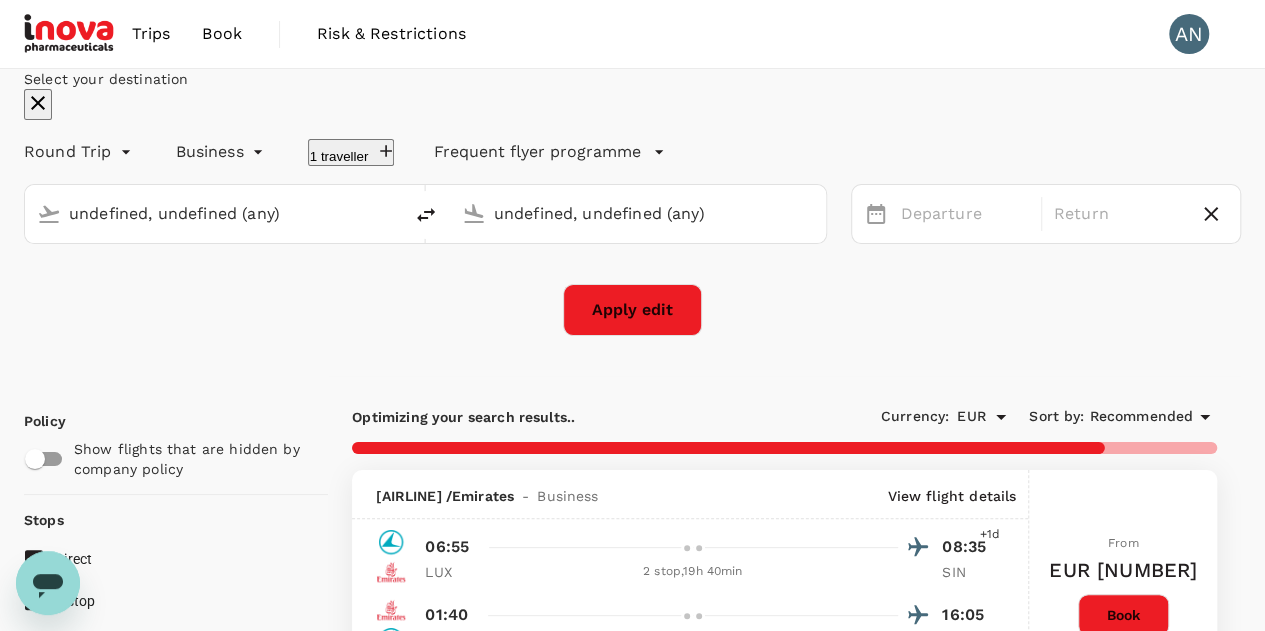 type on "[CITY] [AIRPORT] ([CODE])" 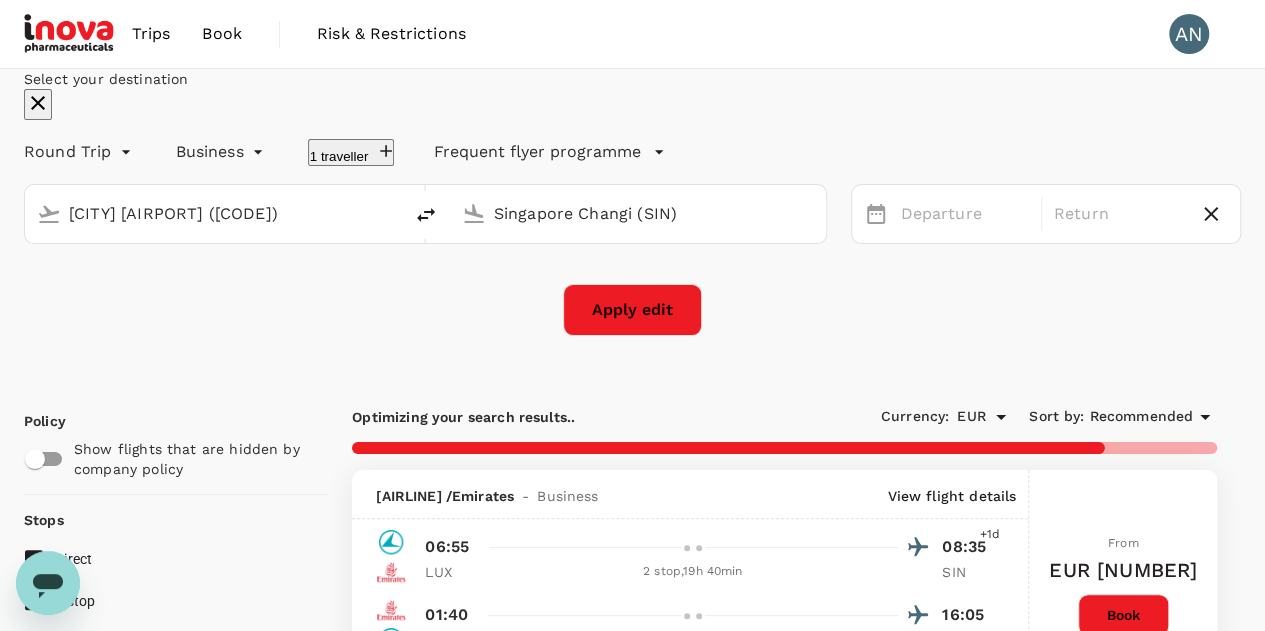 type 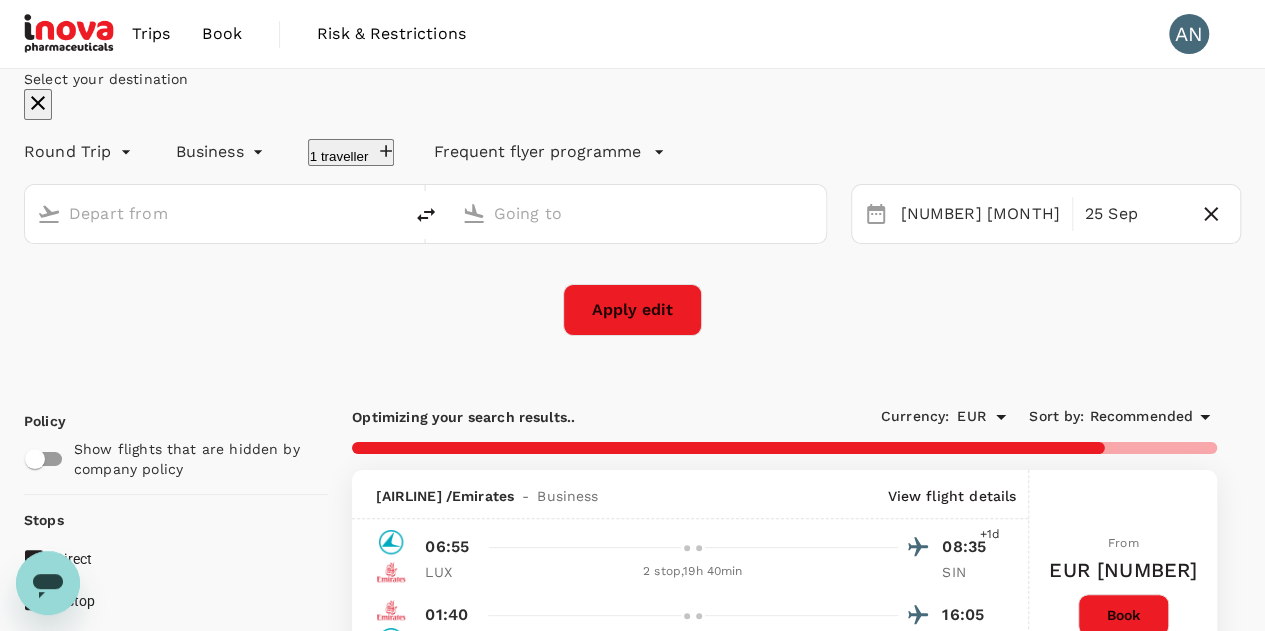 type on "[CITY] [AIRPORT] ([CODE])" 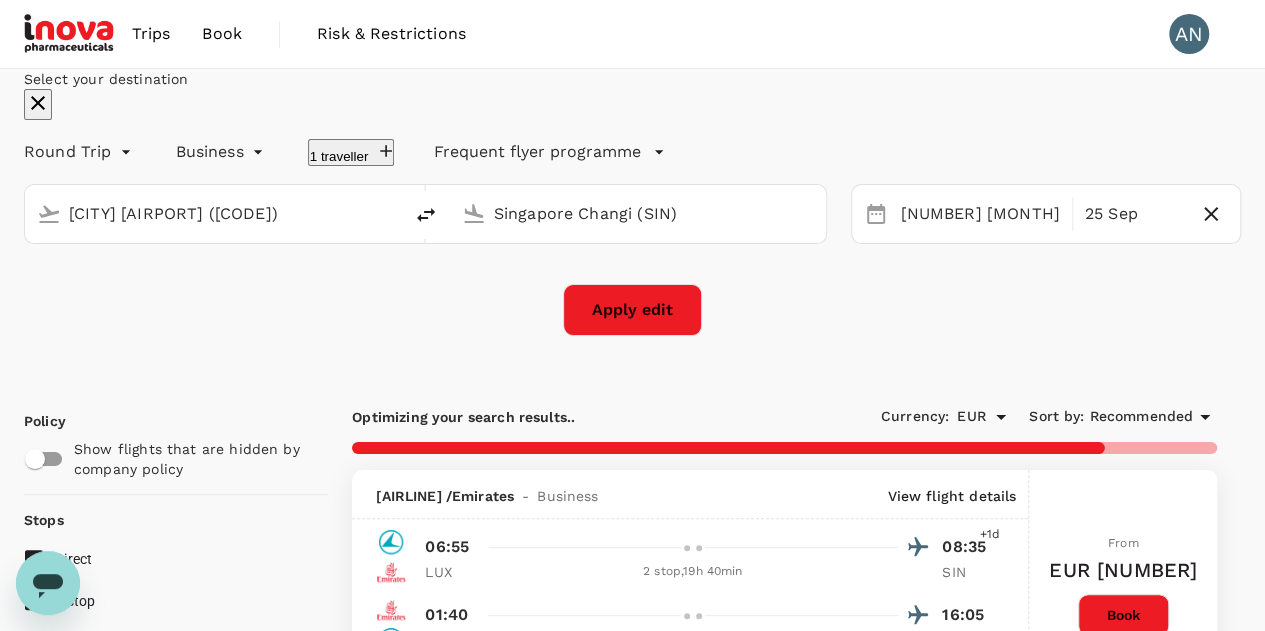 click 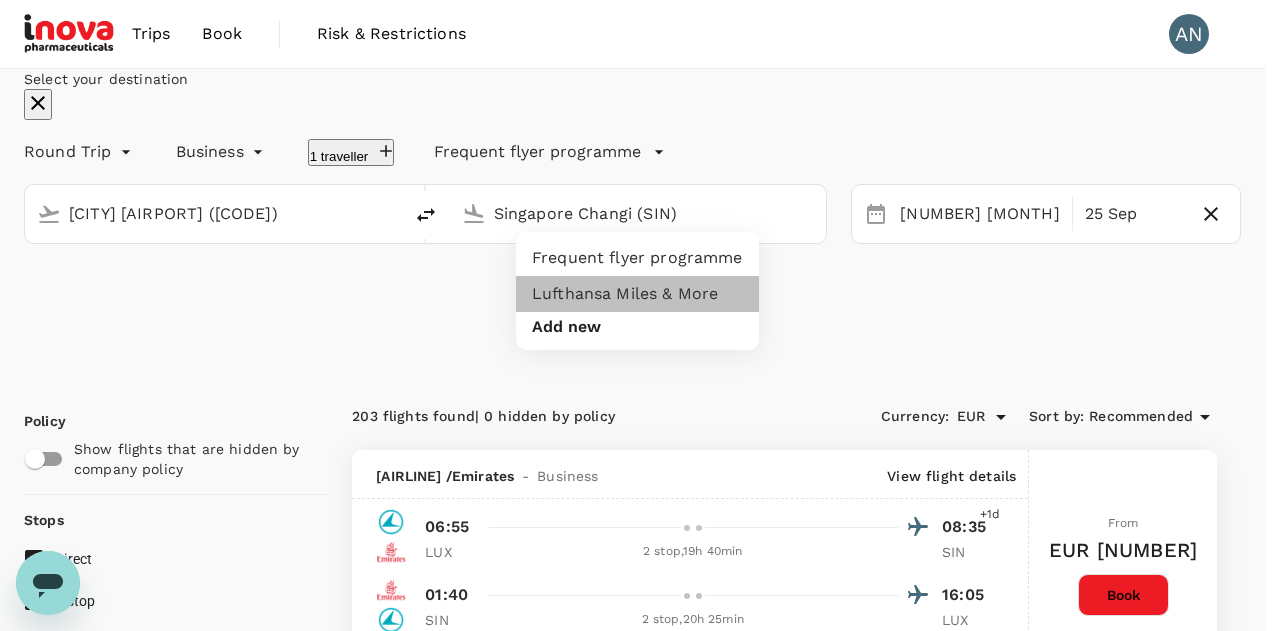 click on "Lufthansa Miles & More" at bounding box center [637, 294] 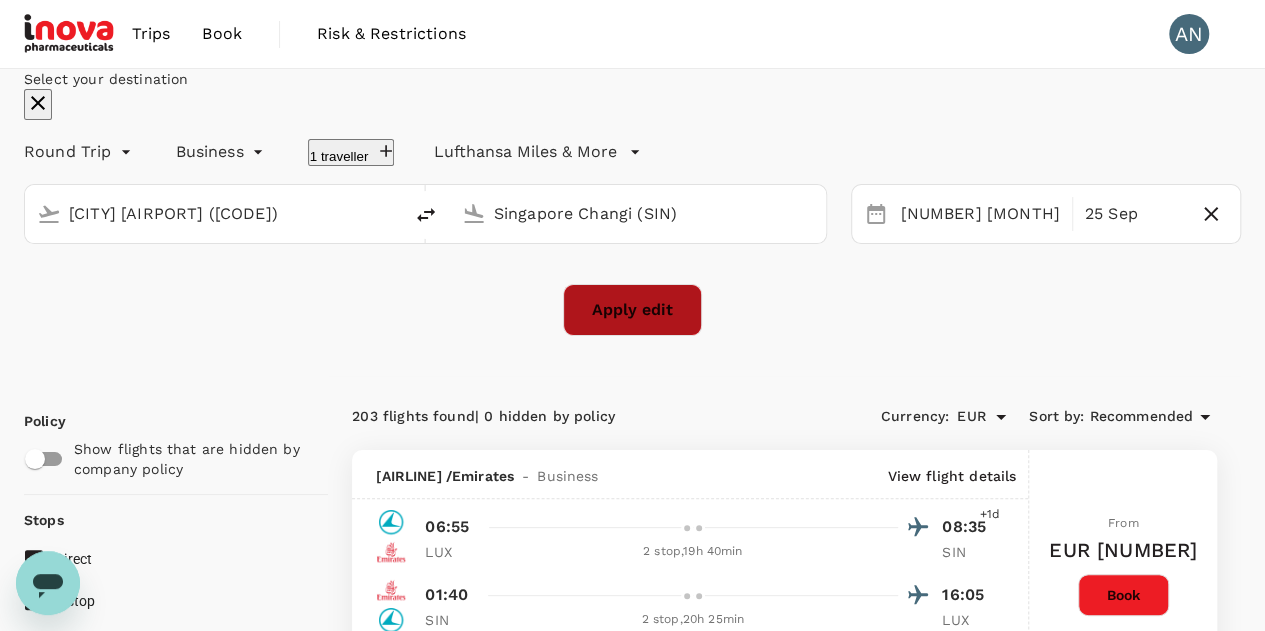 click on "Apply edit" at bounding box center [632, 310] 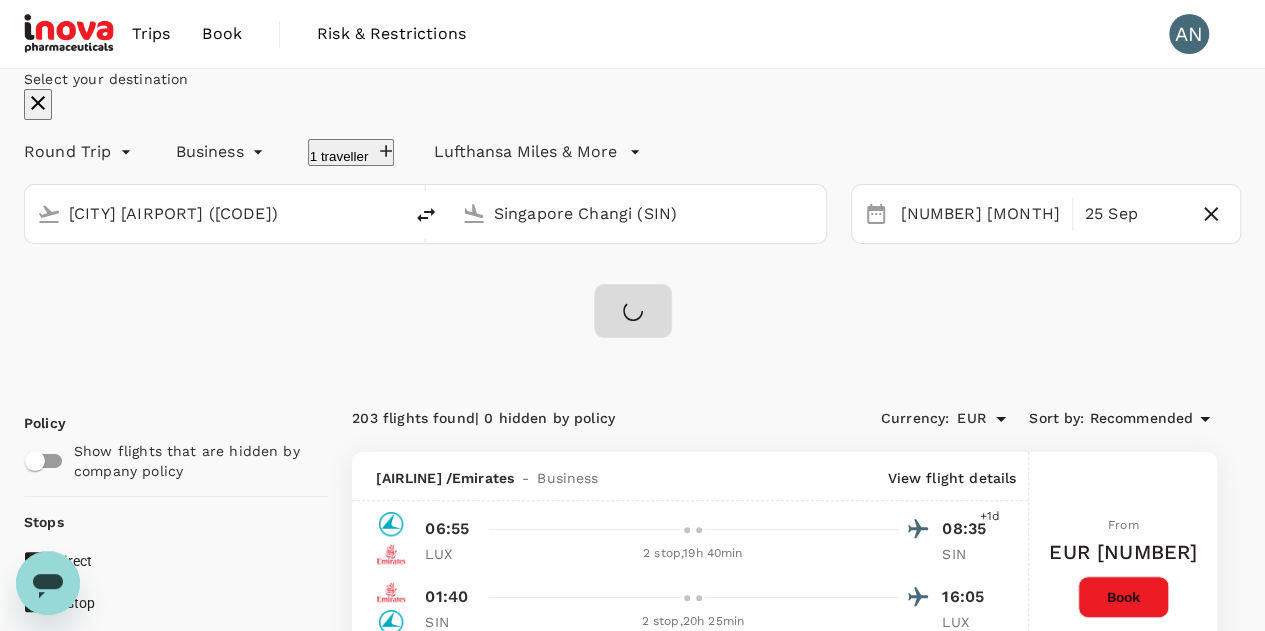 checkbox on "false" 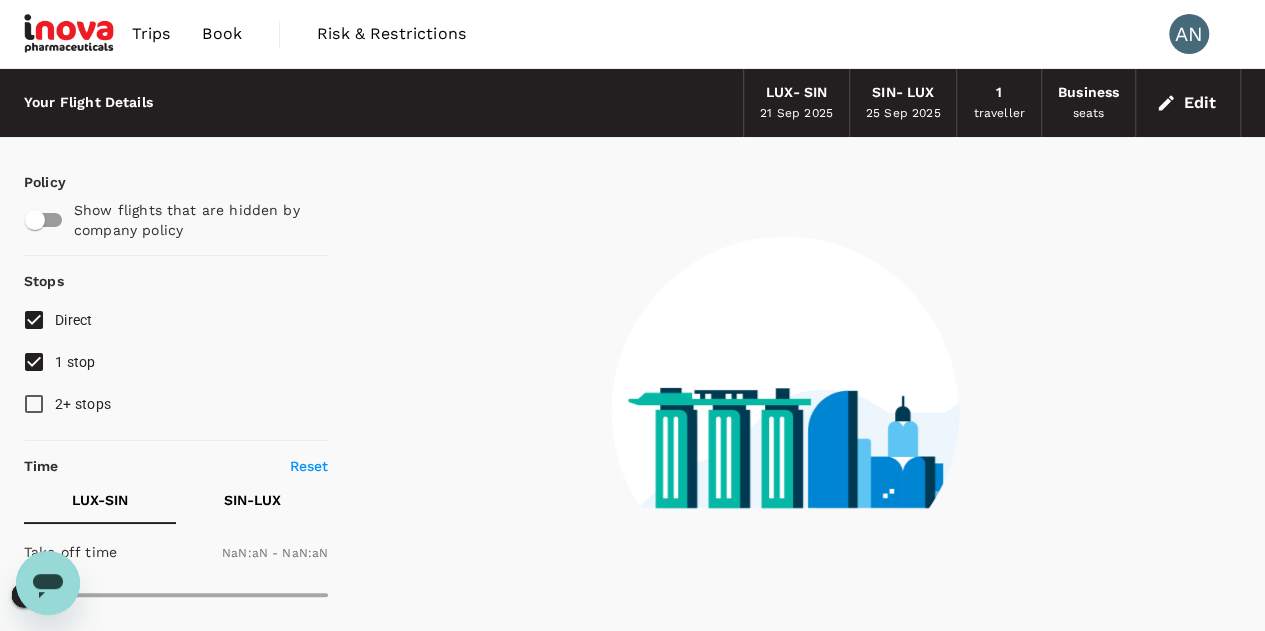 type on "1440" 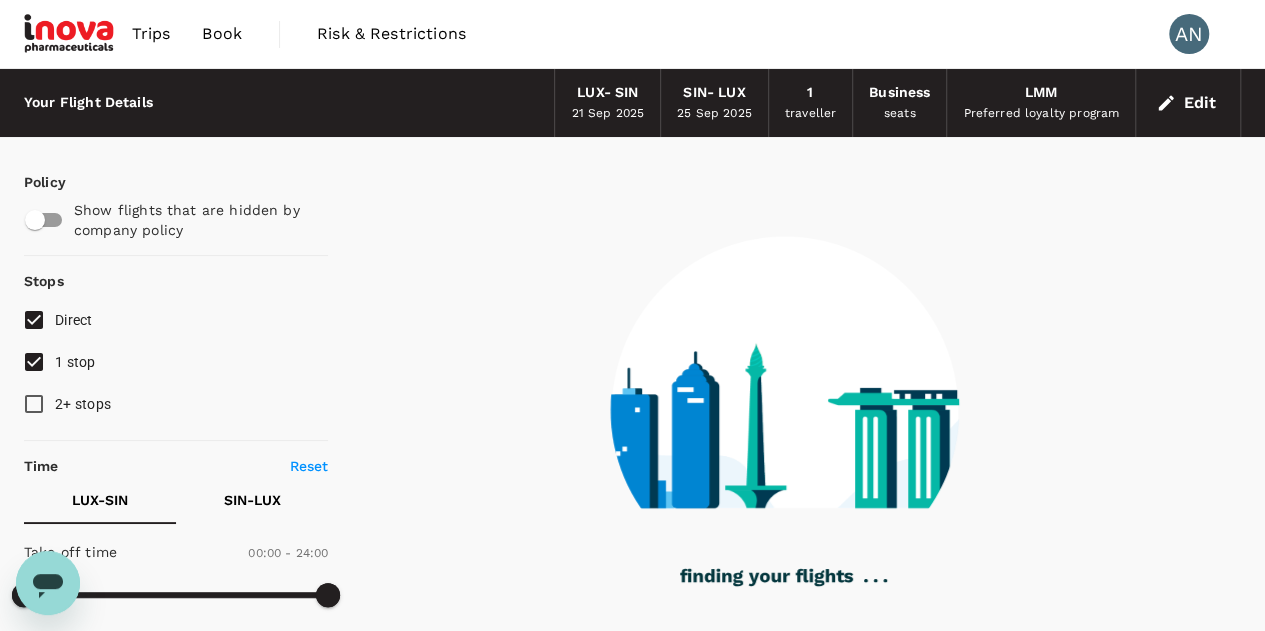 type on "1175" 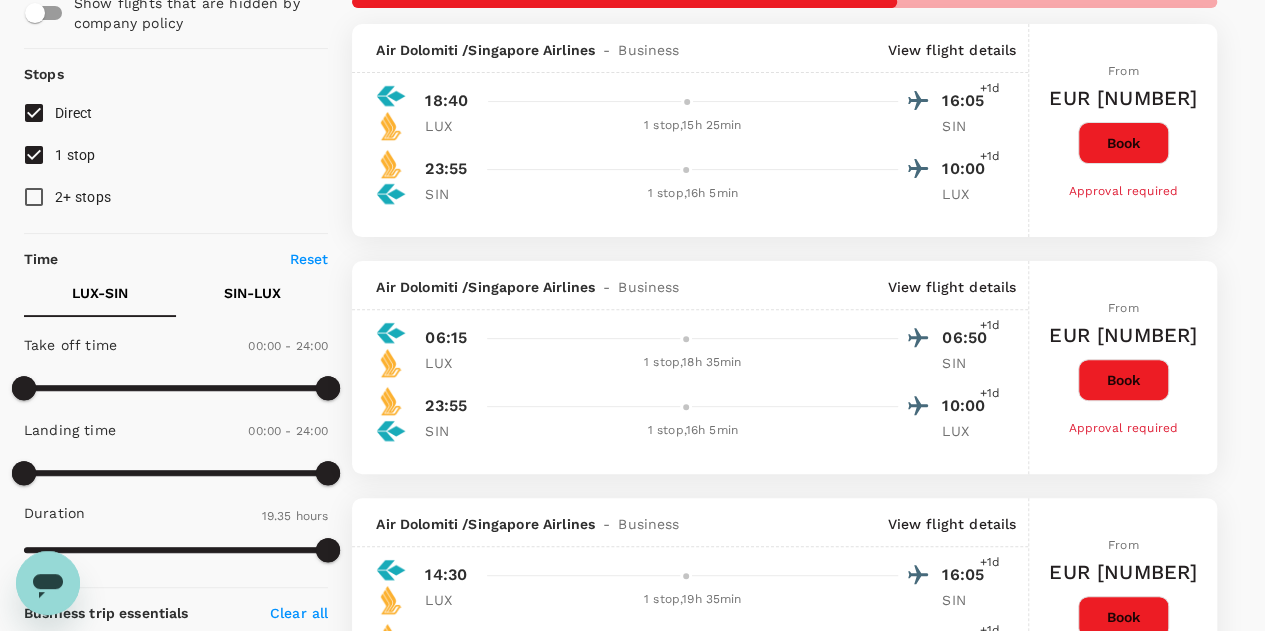 type on "1635" 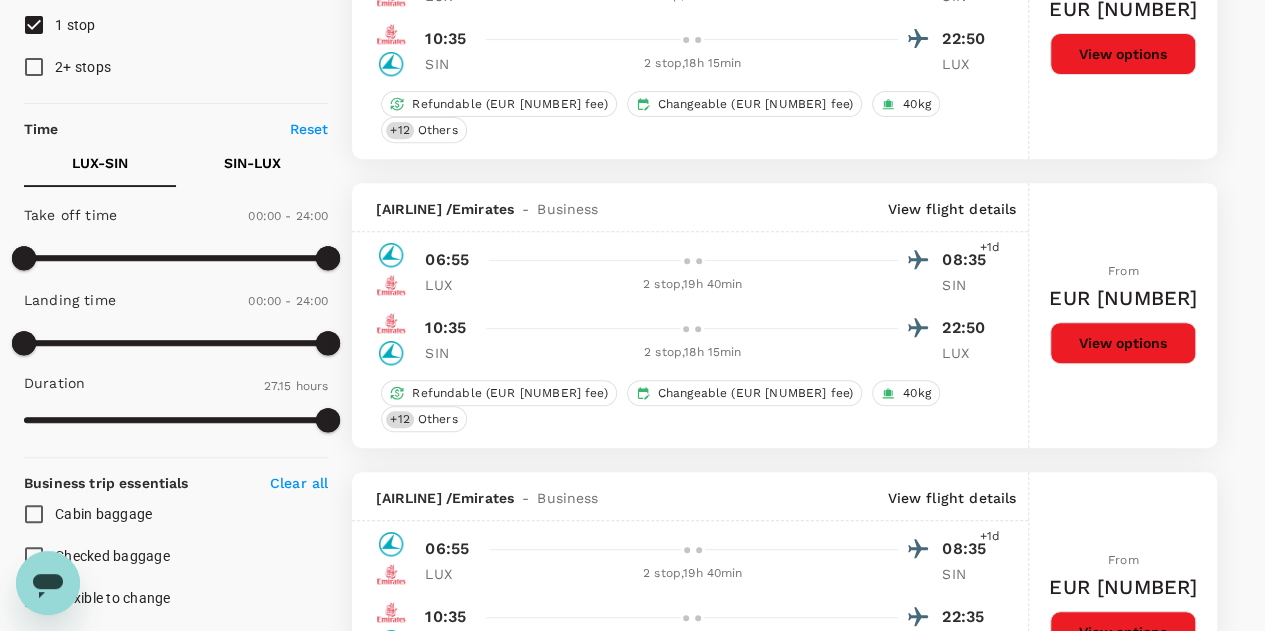 scroll, scrollTop: 327, scrollLeft: 0, axis: vertical 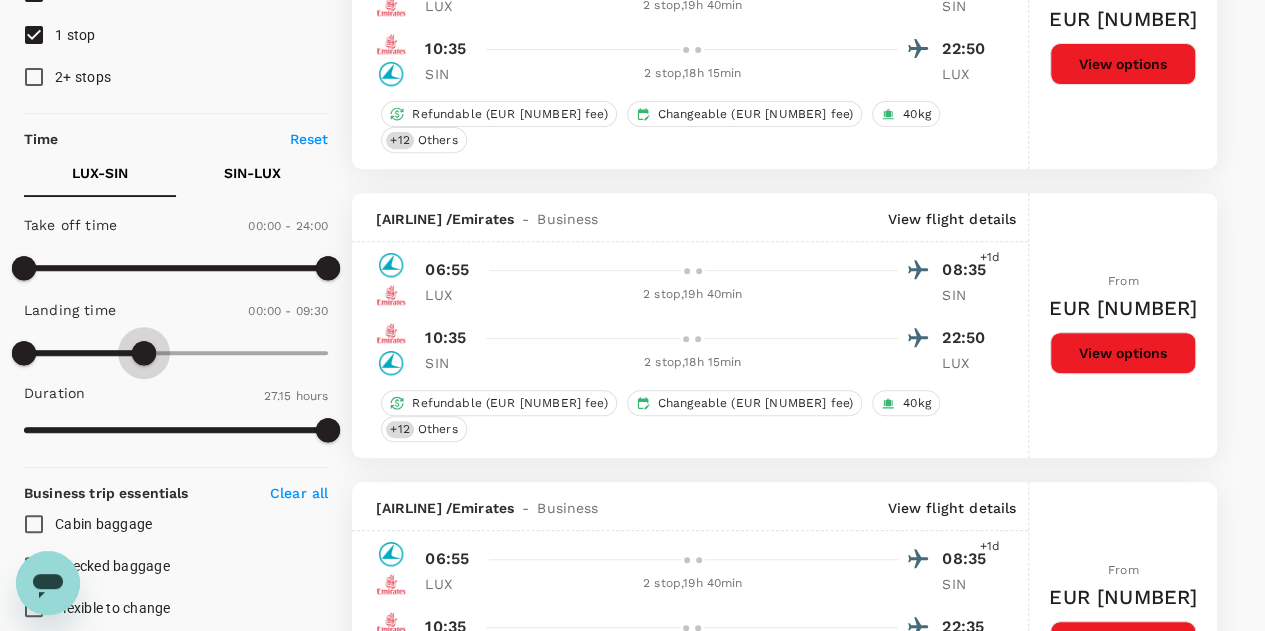 type on "600" 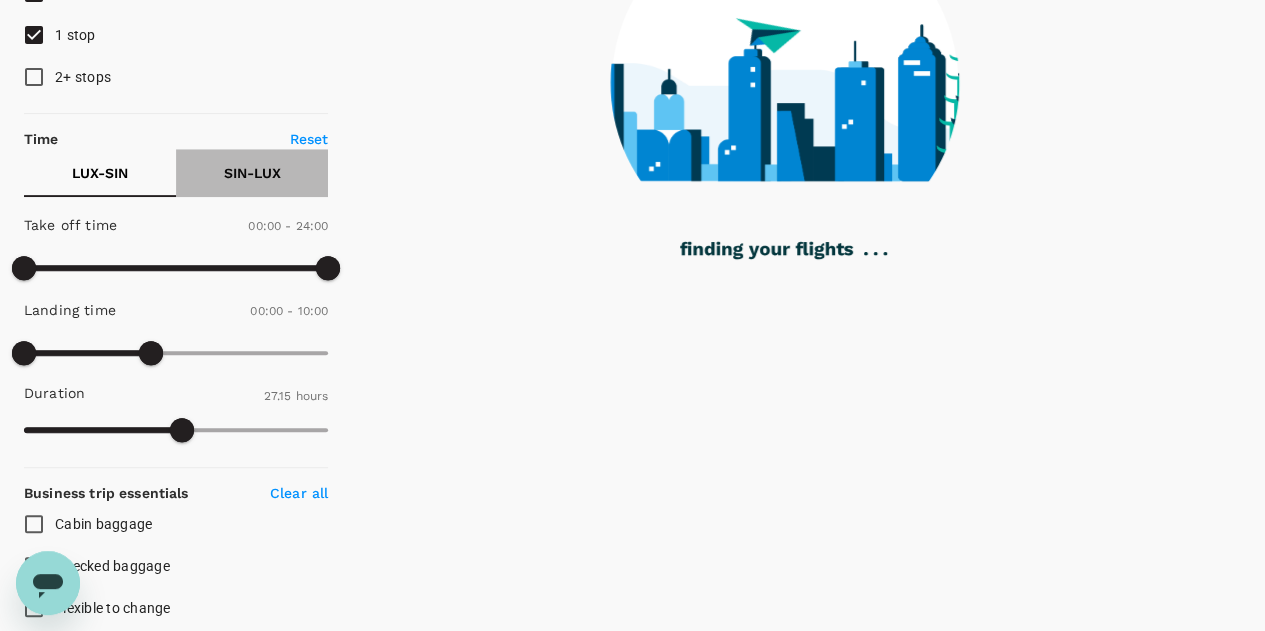 click on "[CODE] - [CODE]" at bounding box center [252, 173] 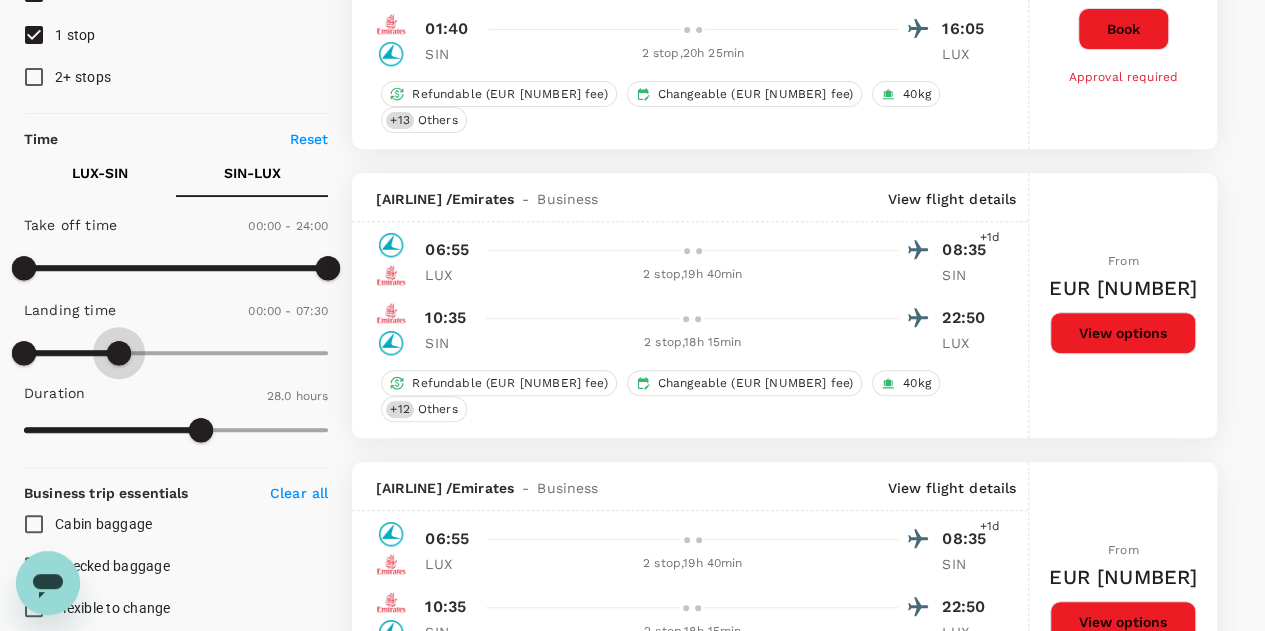 type on "450" 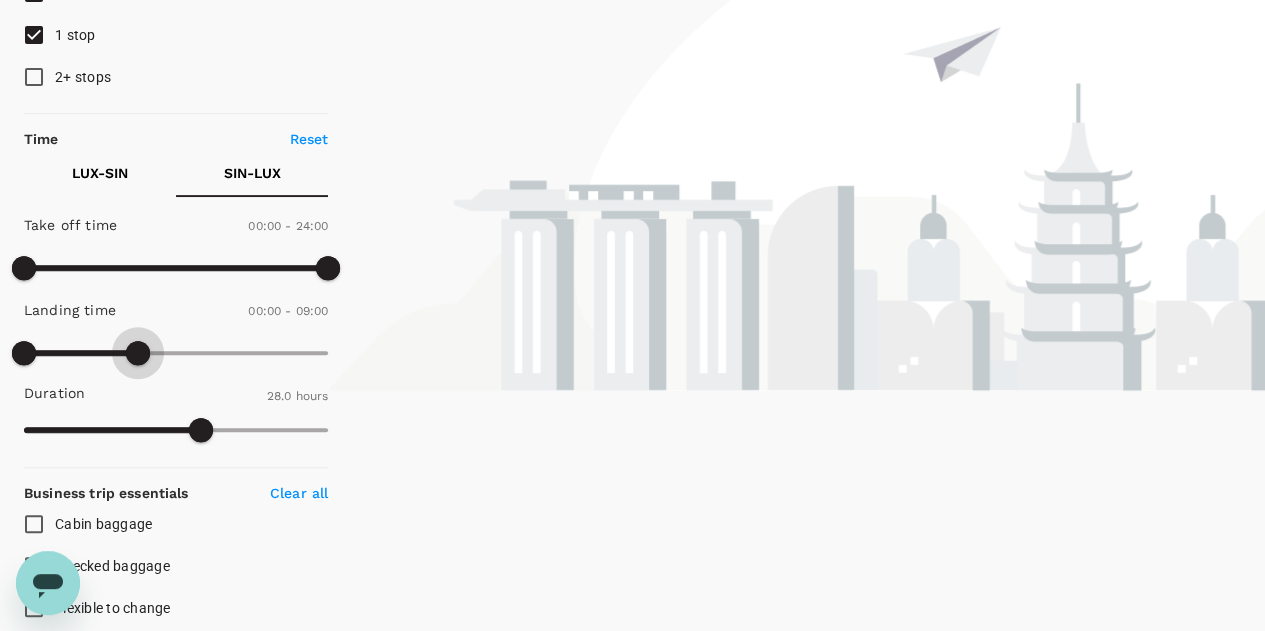 type on "570" 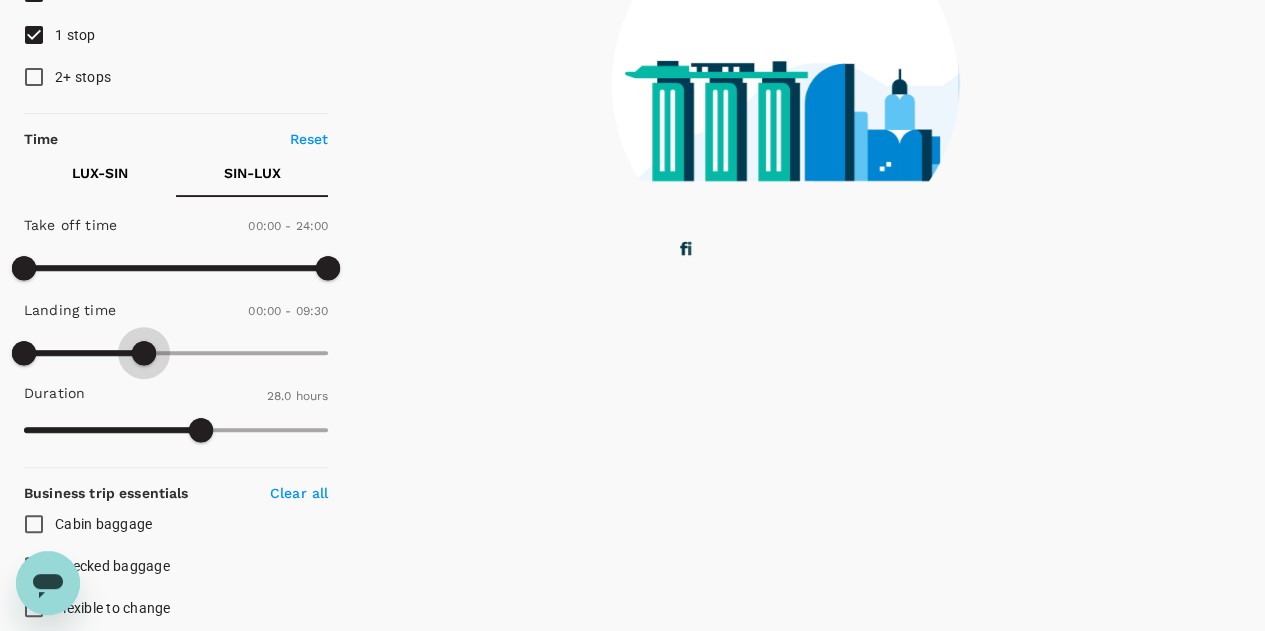 drag, startPoint x: 335, startPoint y: 351, endPoint x: 146, endPoint y: 349, distance: 189.01057 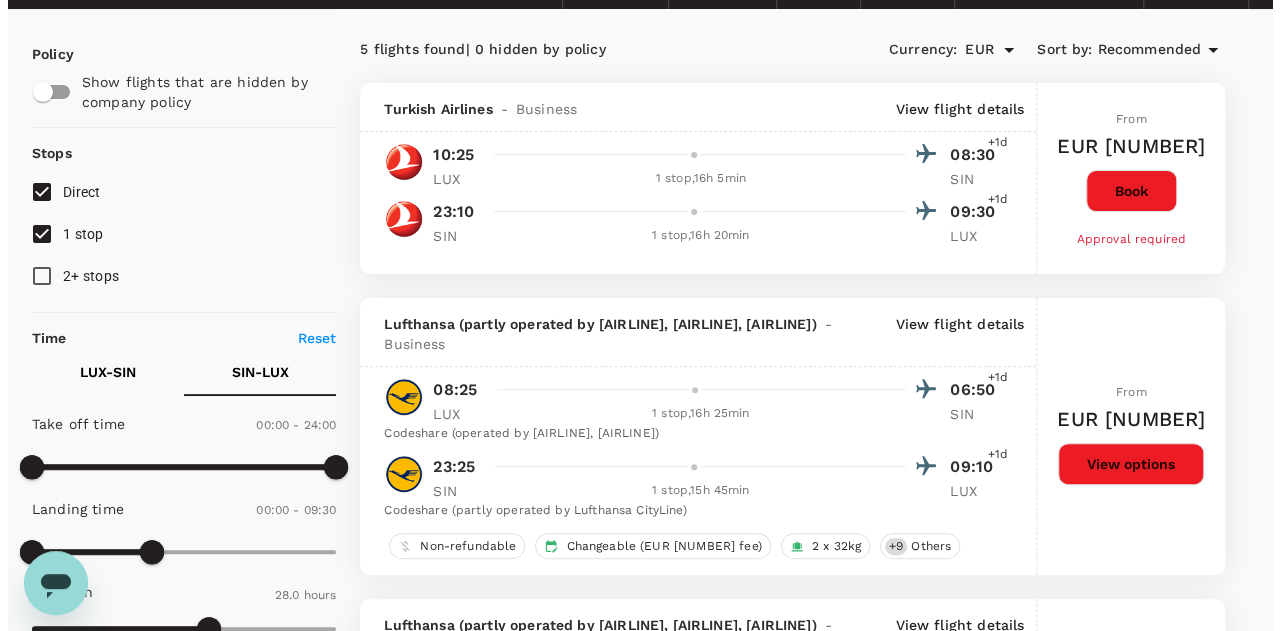 scroll, scrollTop: 127, scrollLeft: 0, axis: vertical 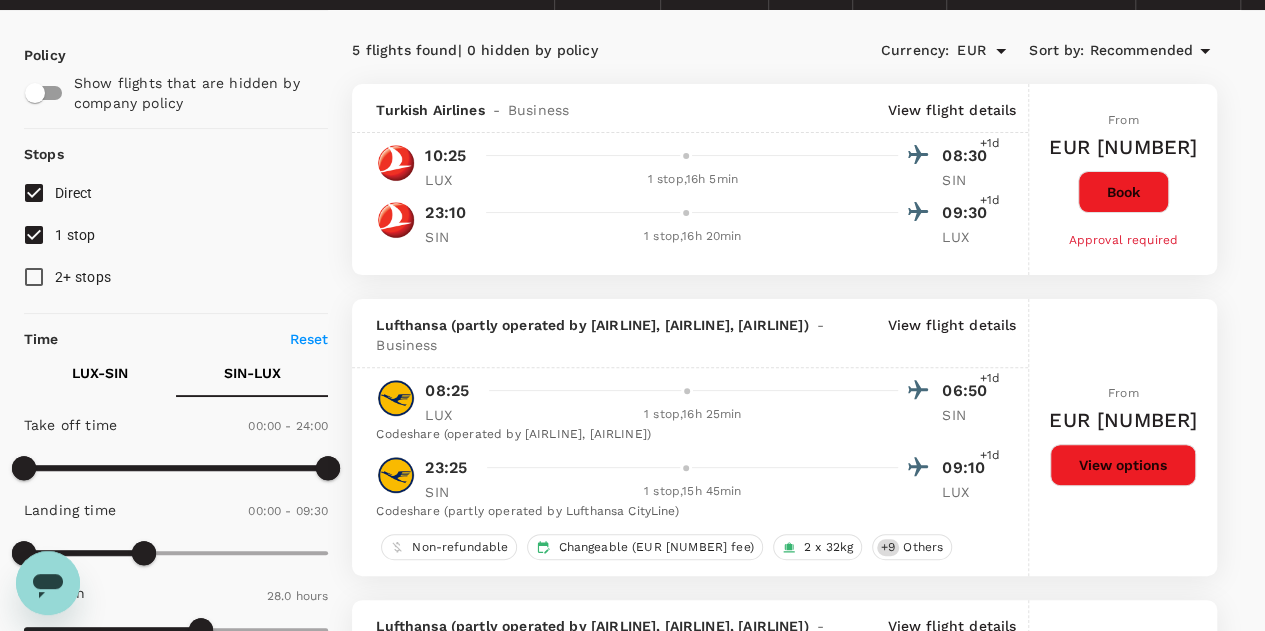 click on "[NUMBER] stop , [DURATION]" at bounding box center (692, 180) 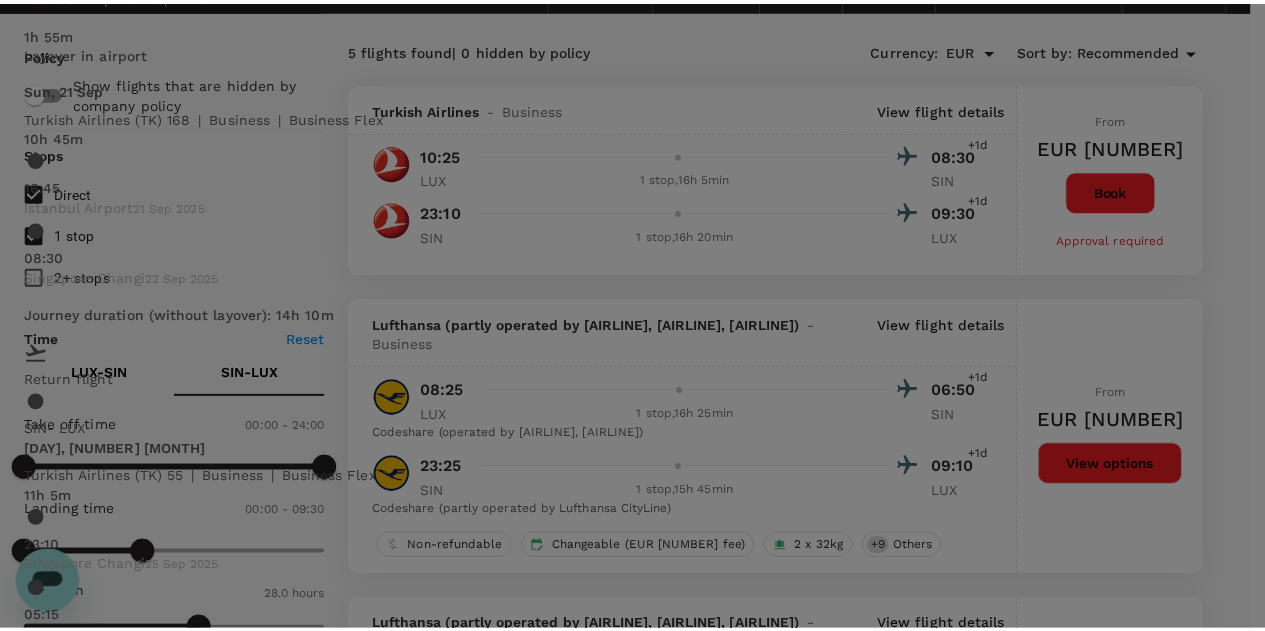 scroll, scrollTop: 368, scrollLeft: 0, axis: vertical 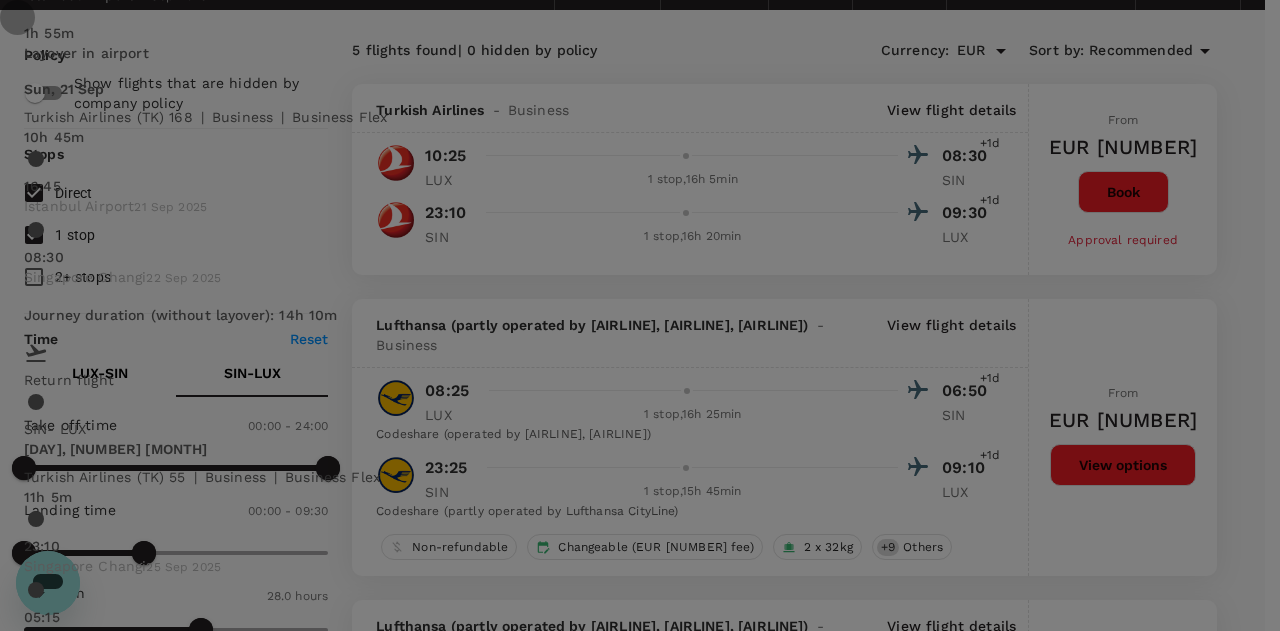 click 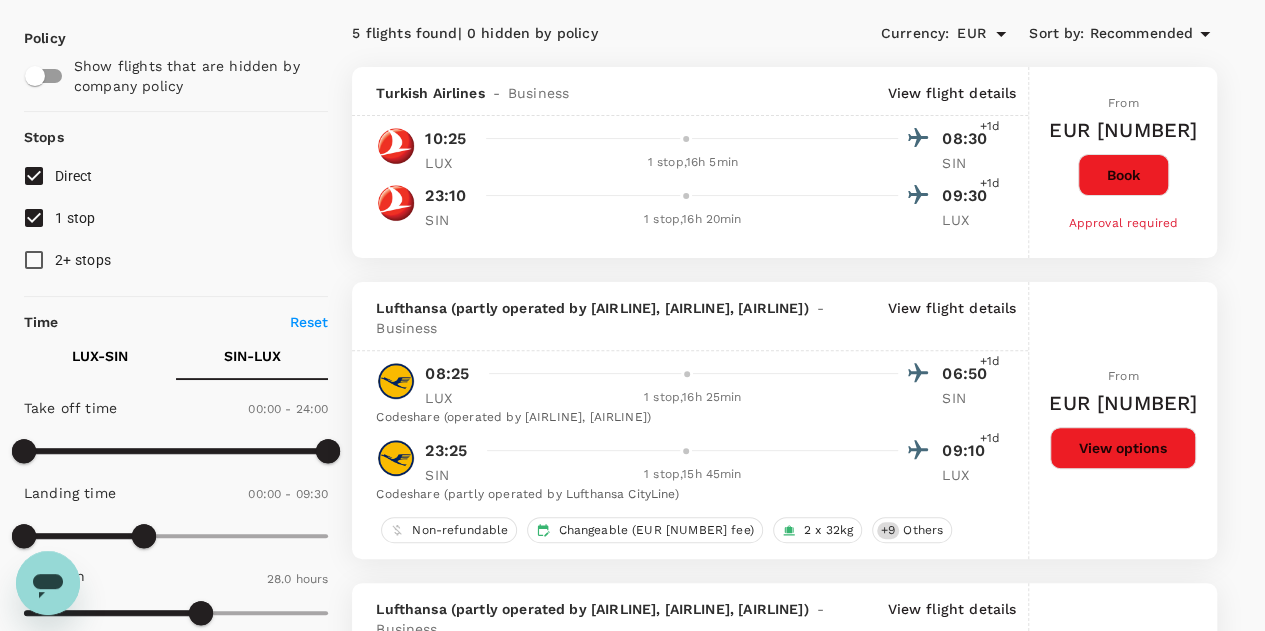 scroll, scrollTop: 145, scrollLeft: 0, axis: vertical 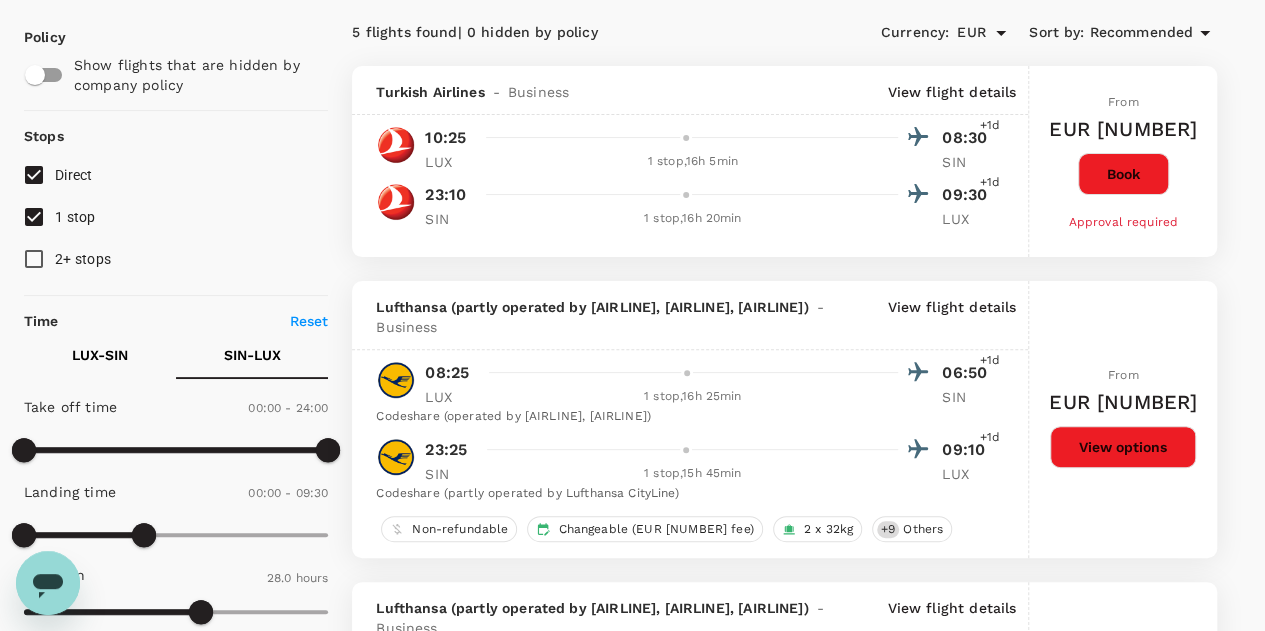 click on "View flight details" at bounding box center (951, 317) 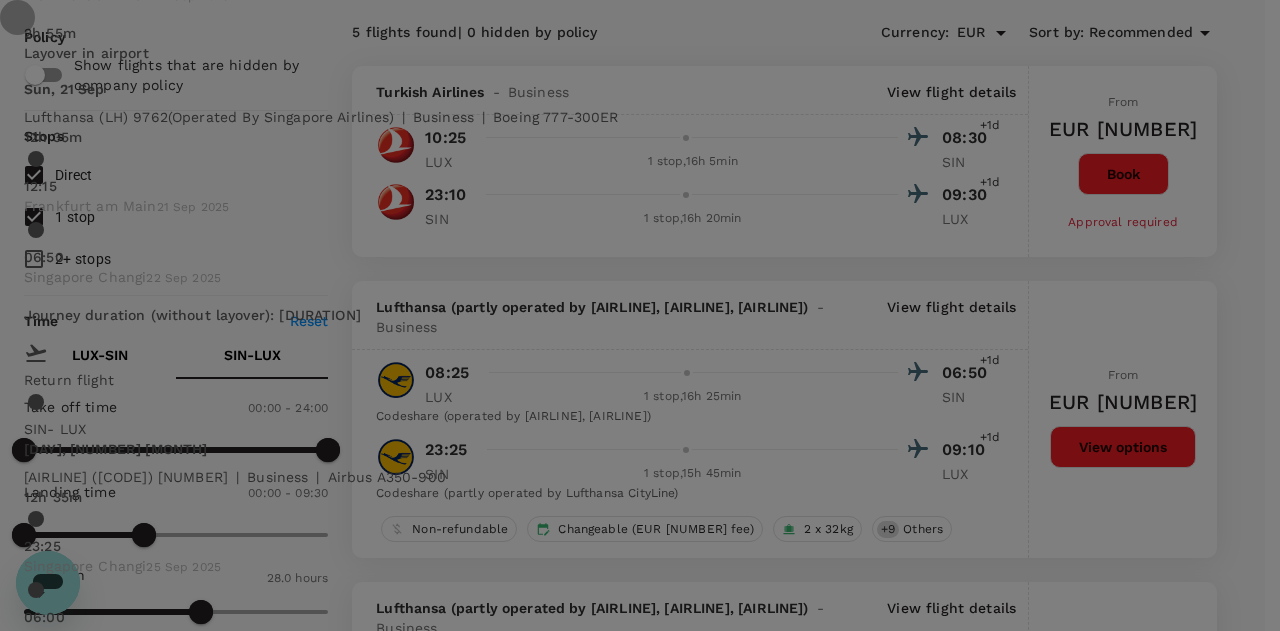 click 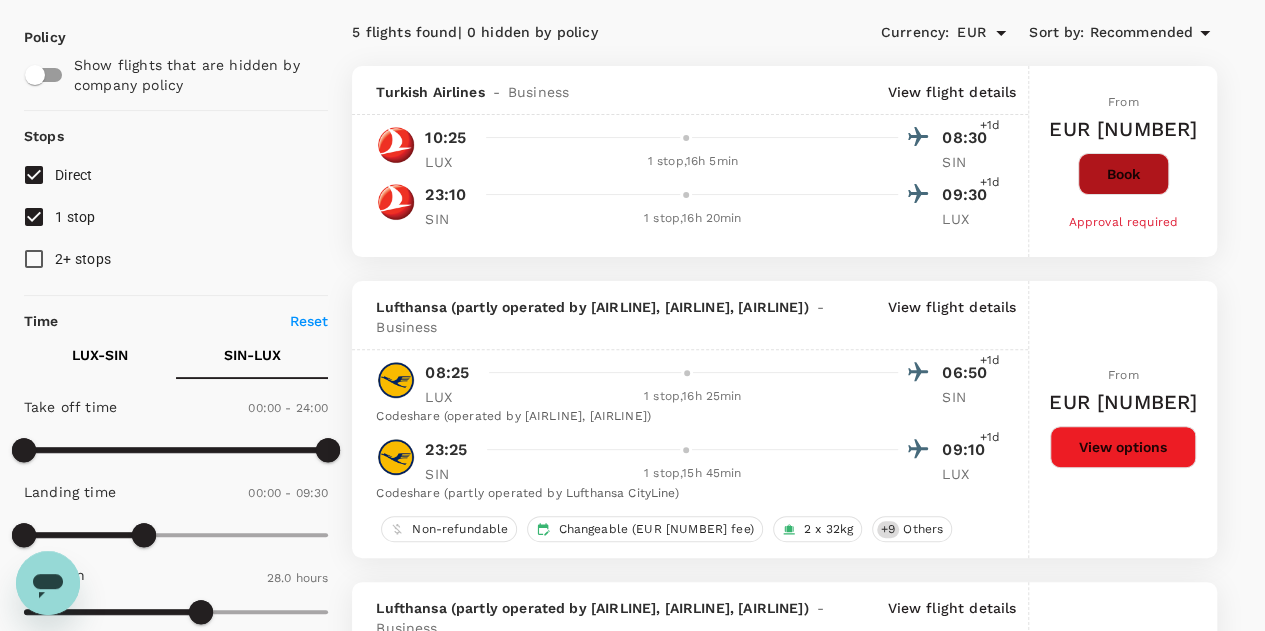 click on "Book" at bounding box center (1123, 174) 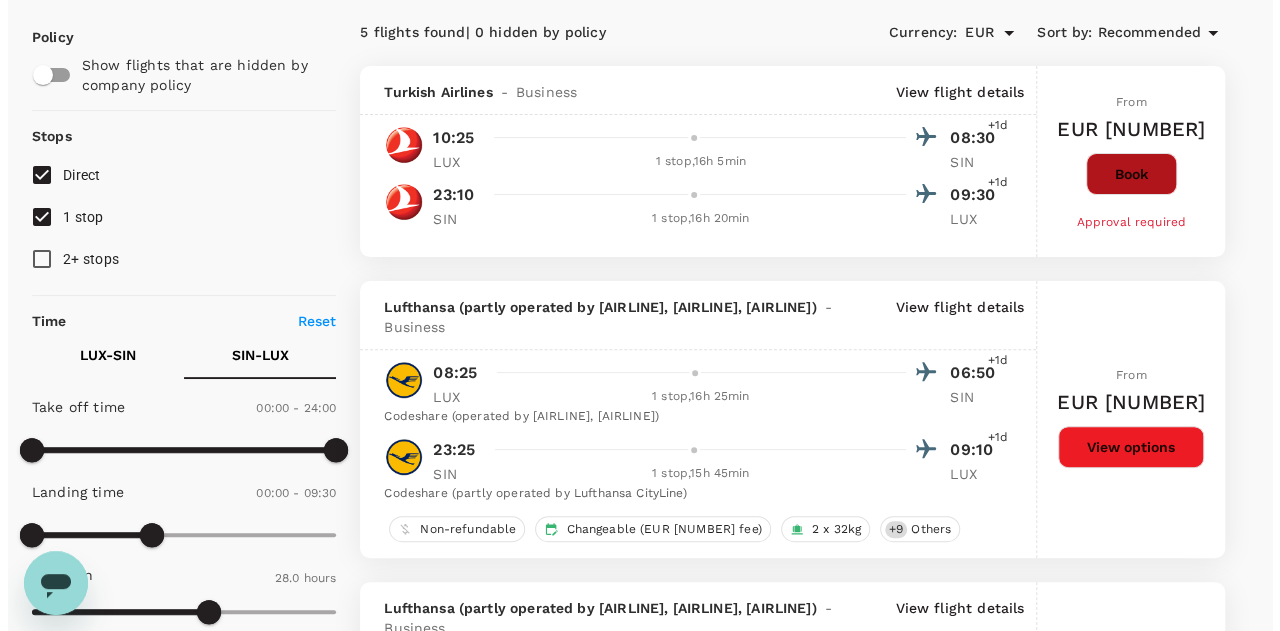 scroll, scrollTop: 0, scrollLeft: 0, axis: both 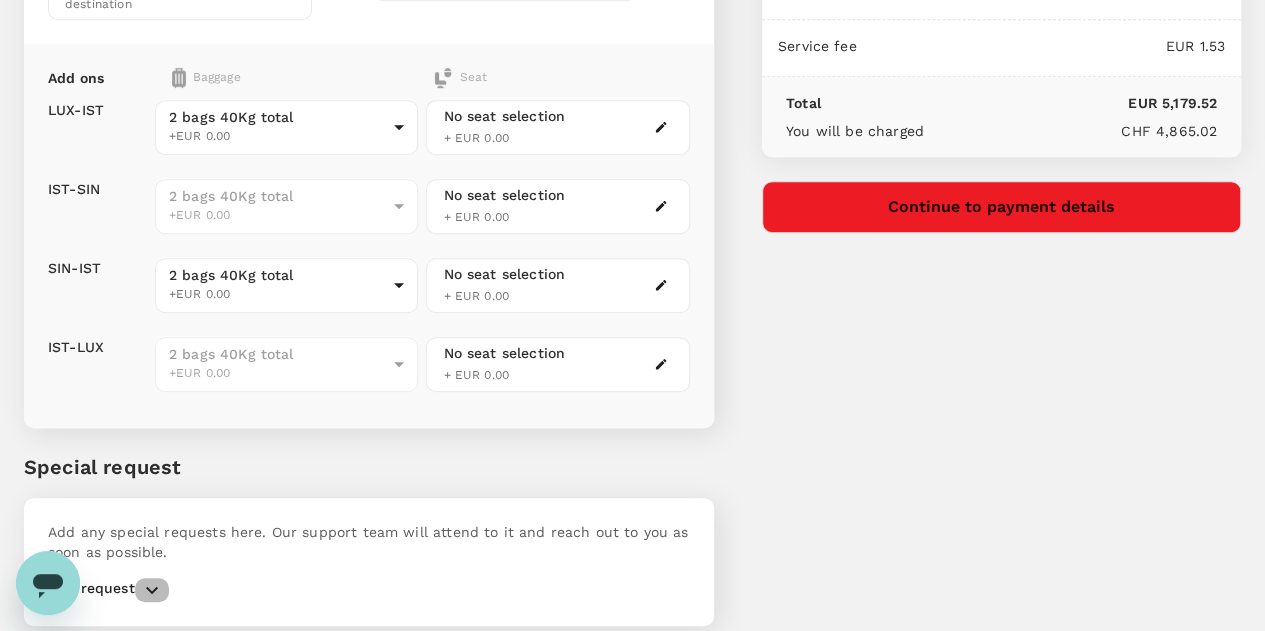 click 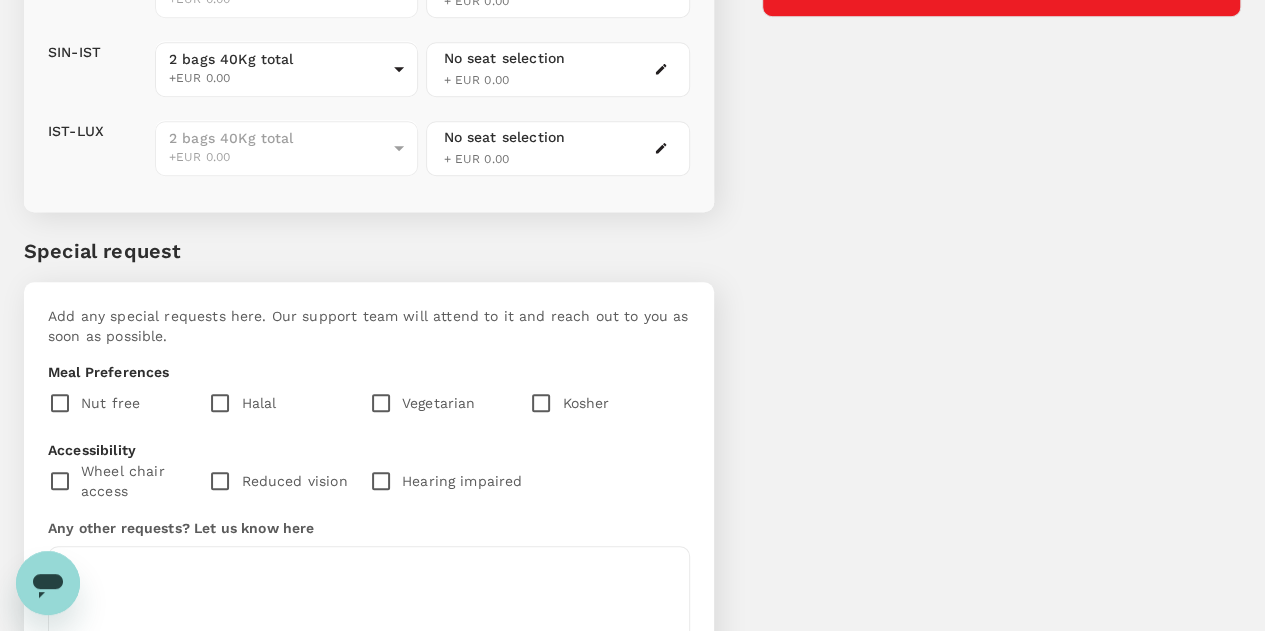 scroll, scrollTop: 804, scrollLeft: 0, axis: vertical 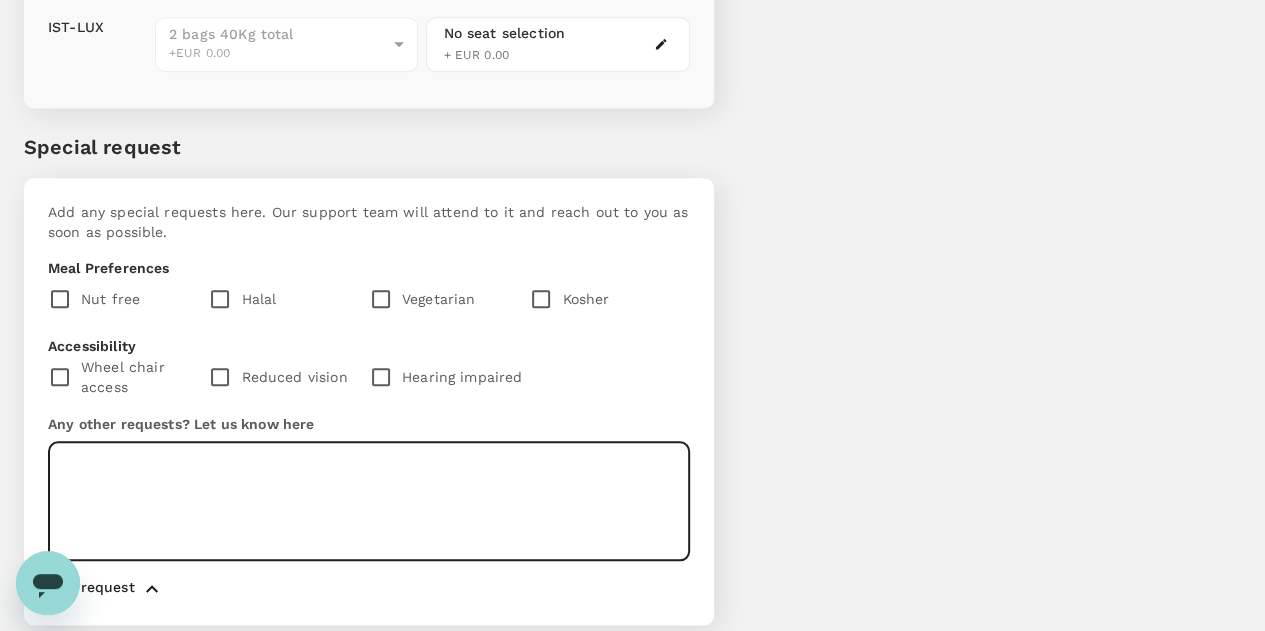click at bounding box center (369, 501) 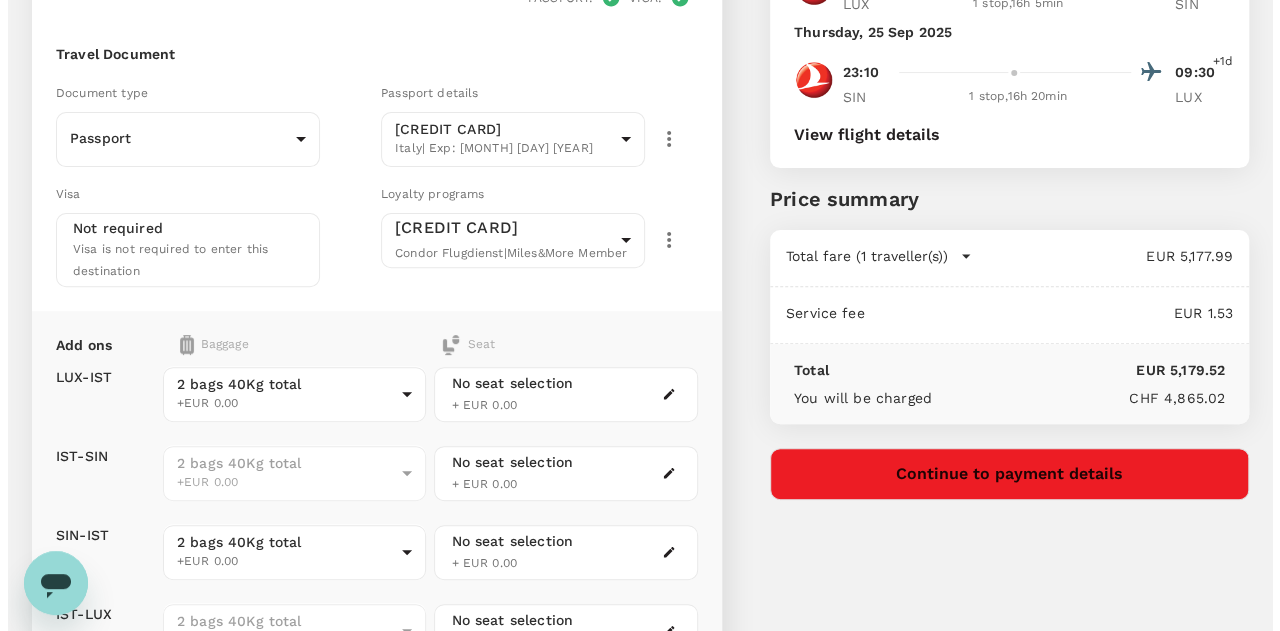 scroll, scrollTop: 210, scrollLeft: 0, axis: vertical 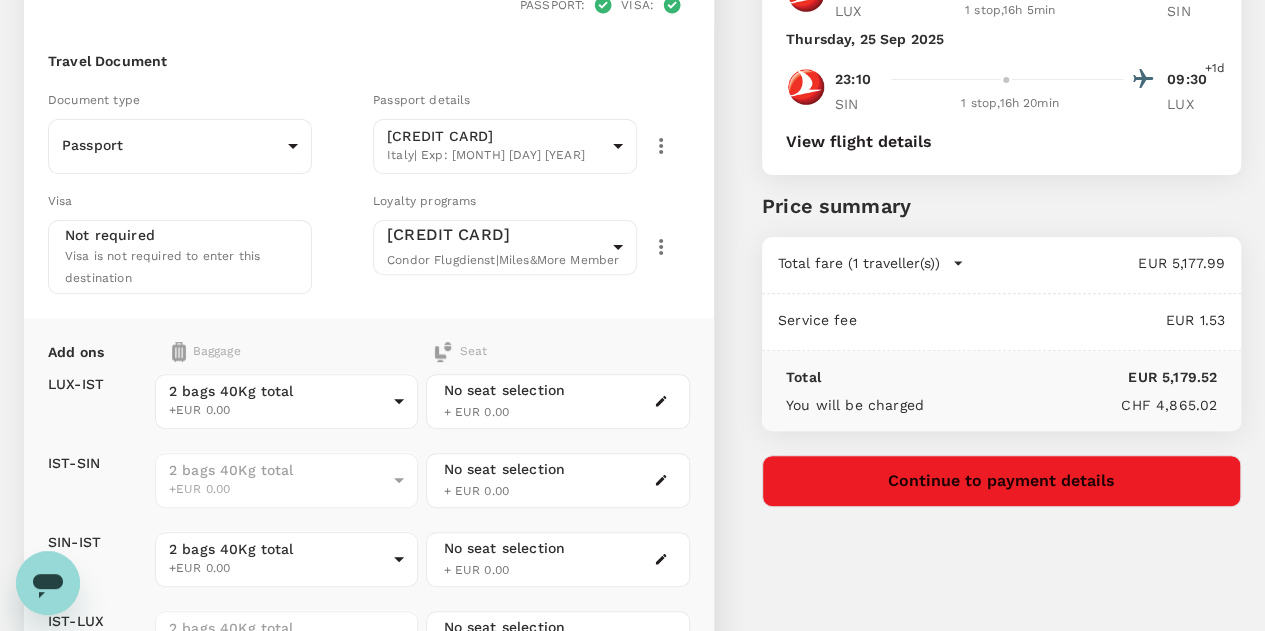 type on "Gluten-free meal." 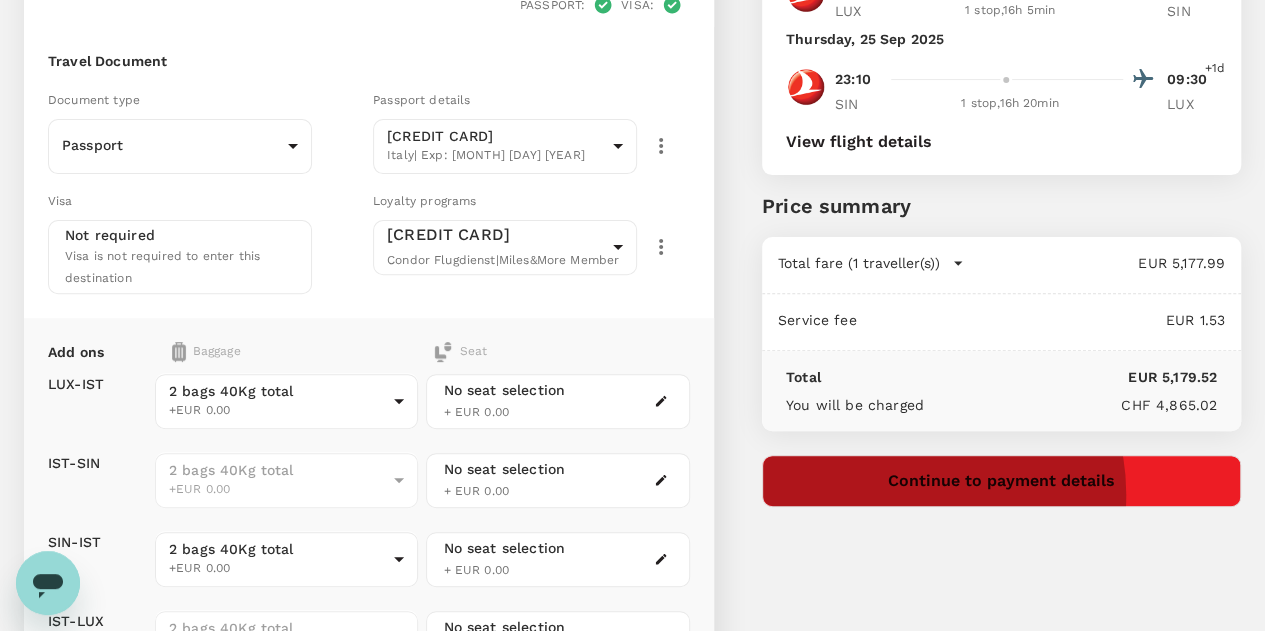 click on "Continue to payment details" at bounding box center (1001, 481) 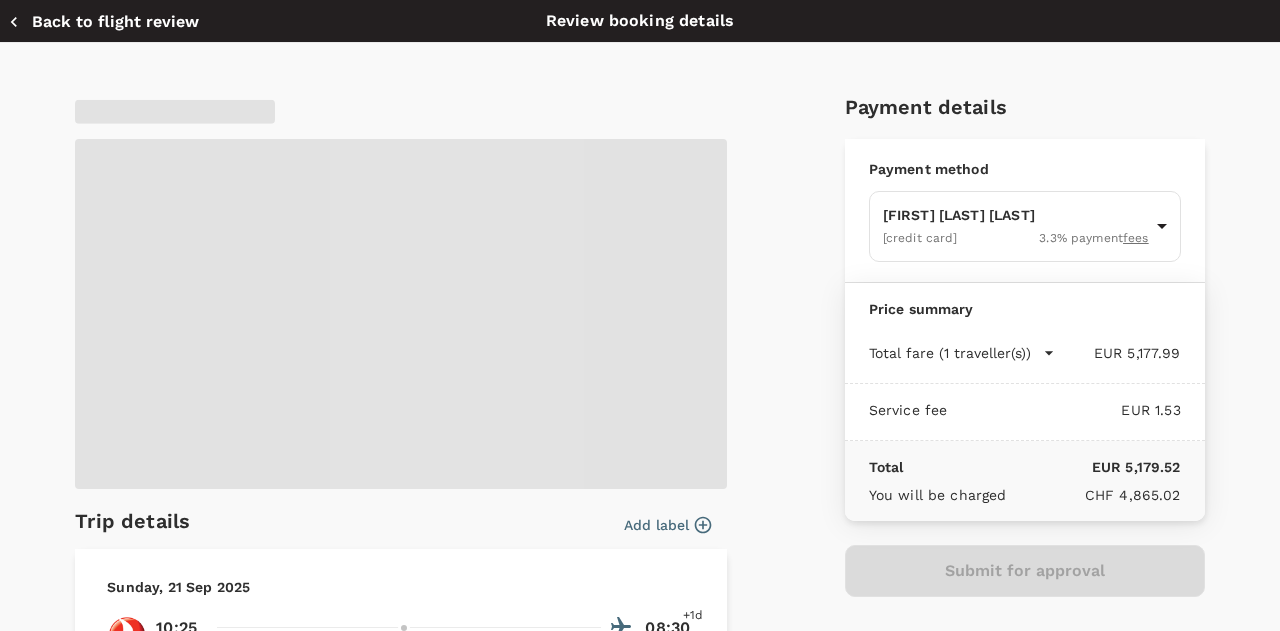 type on "9def4f58-347e-4d72-a090-1136fef63300" 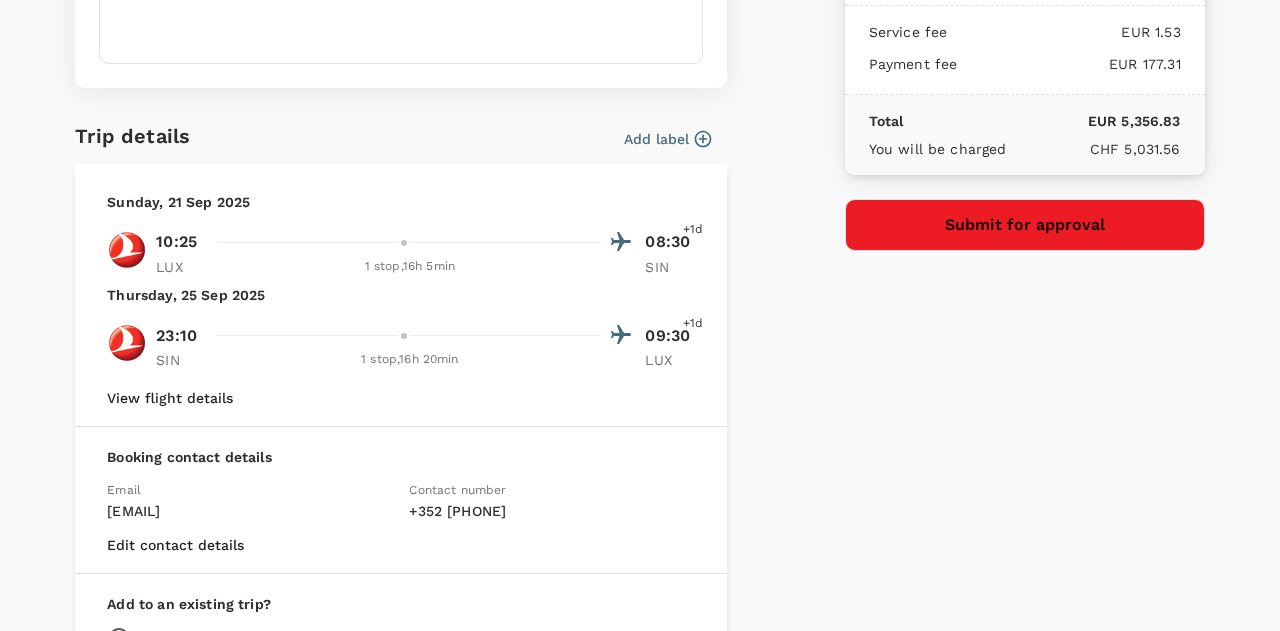 scroll, scrollTop: 381, scrollLeft: 0, axis: vertical 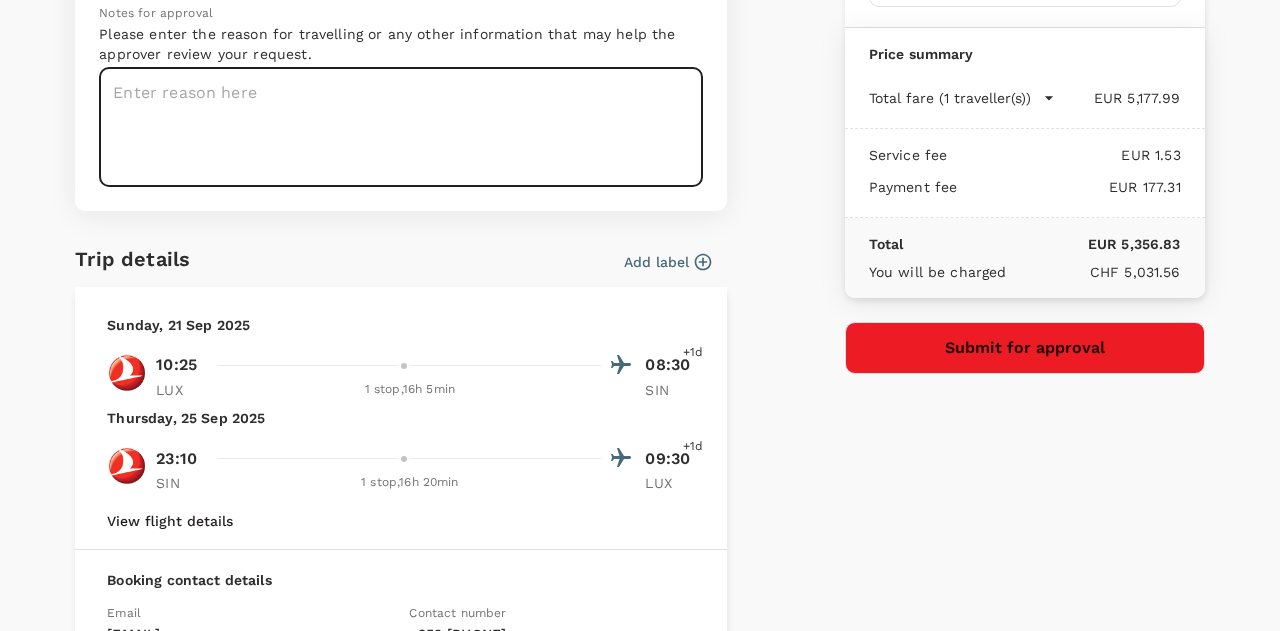 click at bounding box center (401, 127) 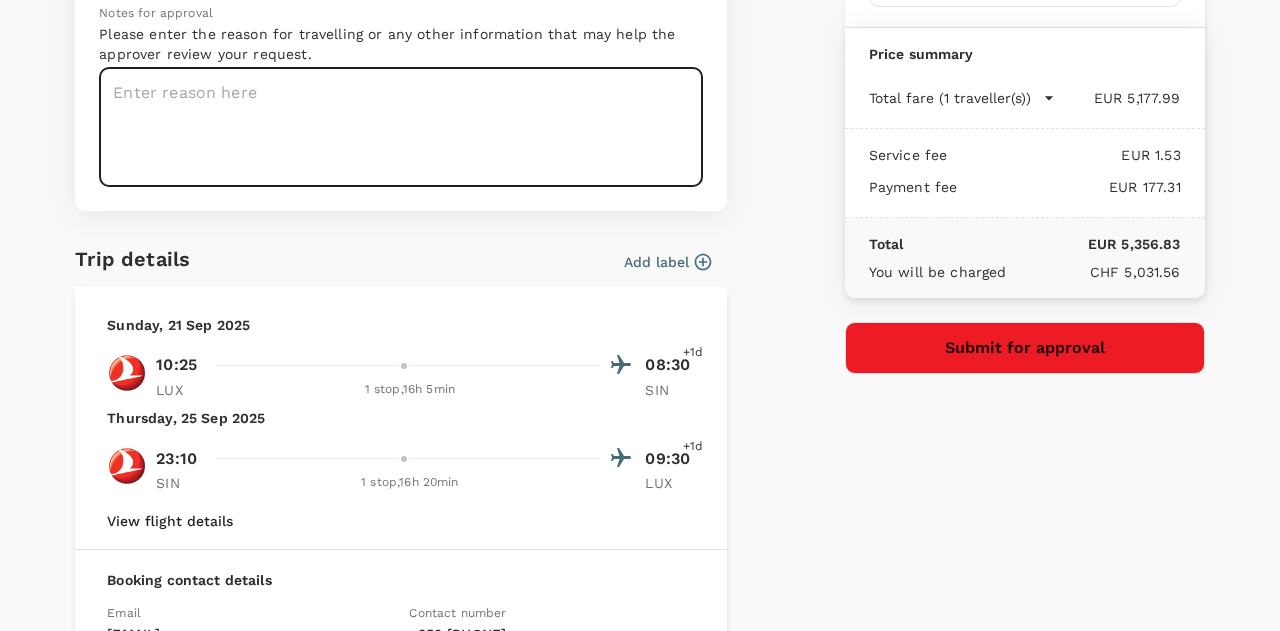 paste on "BP26 Presentation to iET" 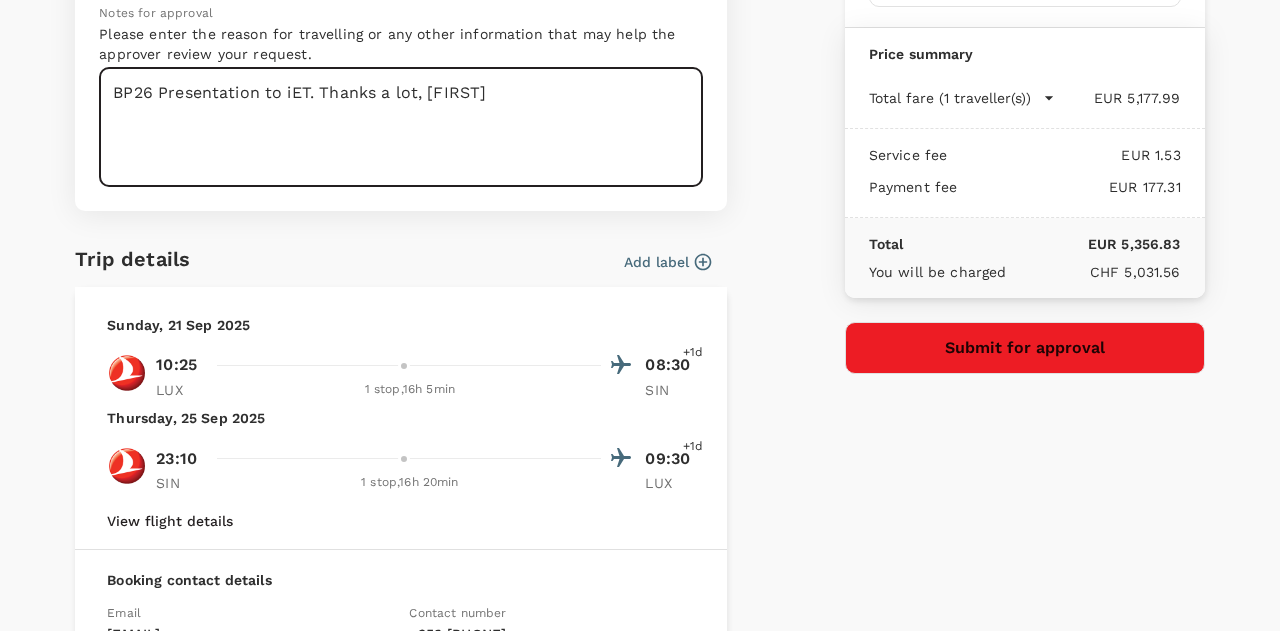 click on "BP26 Presentation to iET. Thanks a lot, Alessia" at bounding box center [401, 127] 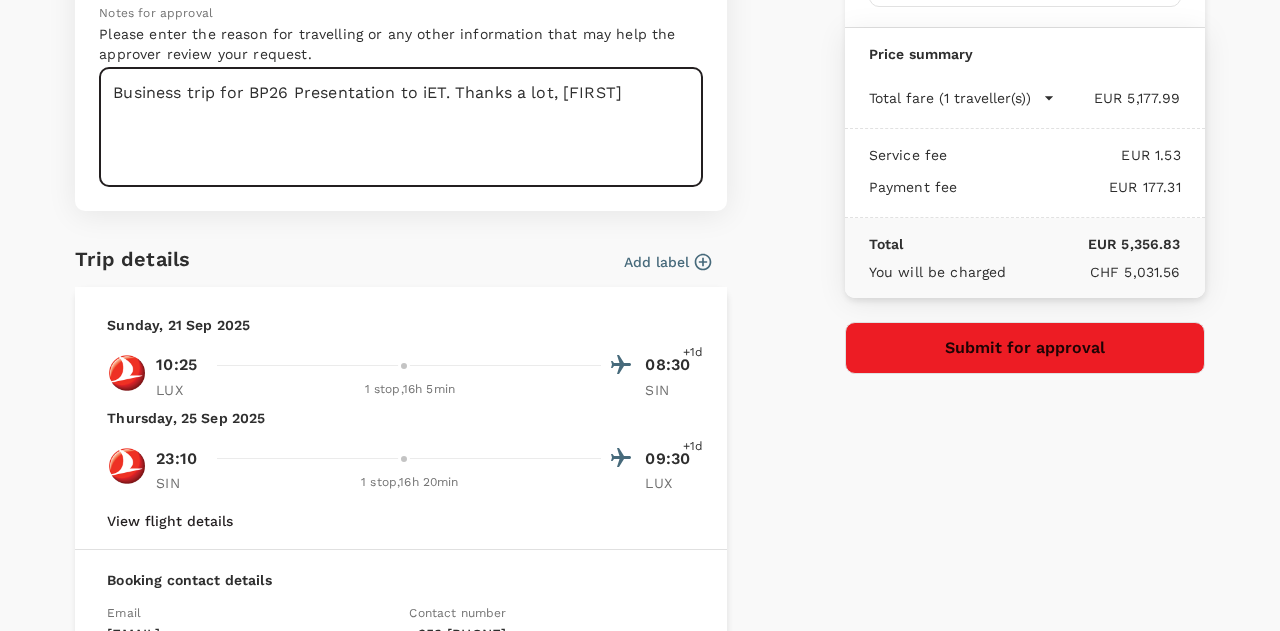 type on "Business trip for BP26 Presentation to iET. Thanks a lot, Alessia" 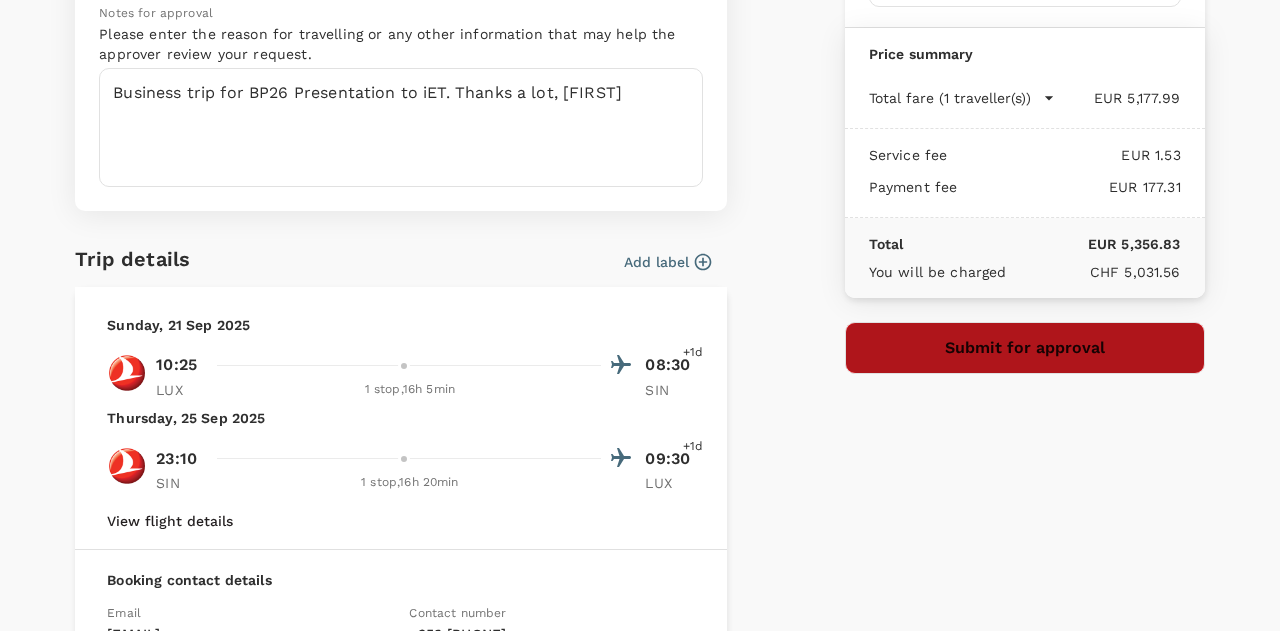 click on "Submit for approval" at bounding box center (1025, 348) 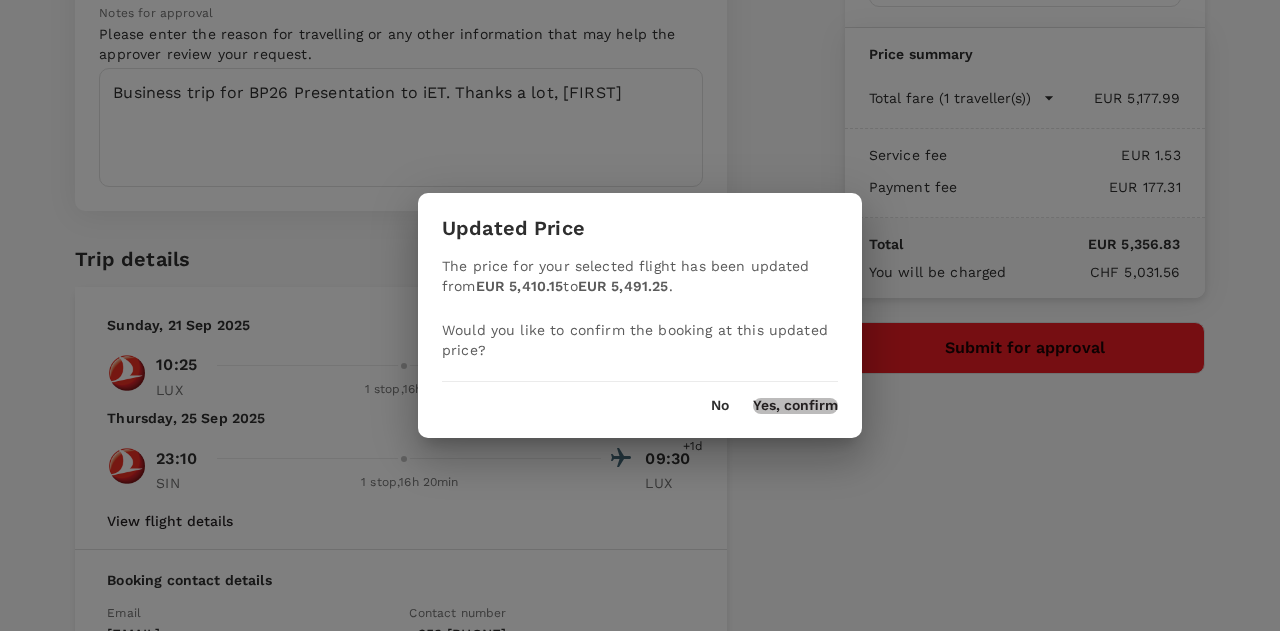 click on "Yes, confirm" at bounding box center [795, 406] 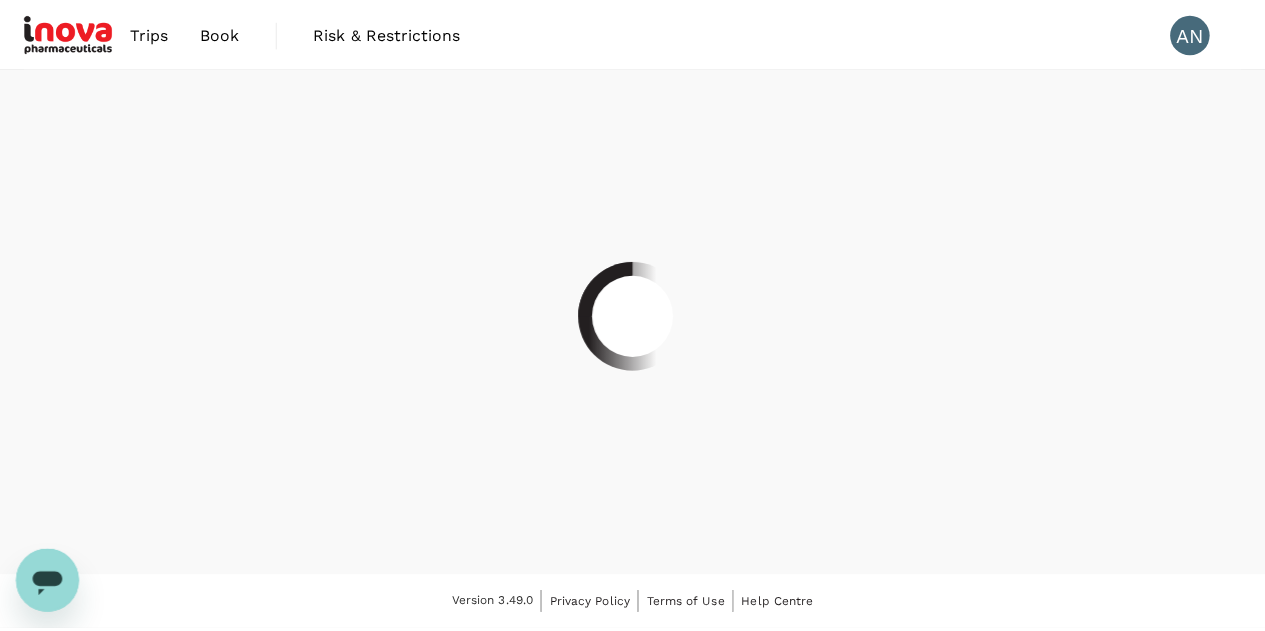 scroll, scrollTop: 0, scrollLeft: 0, axis: both 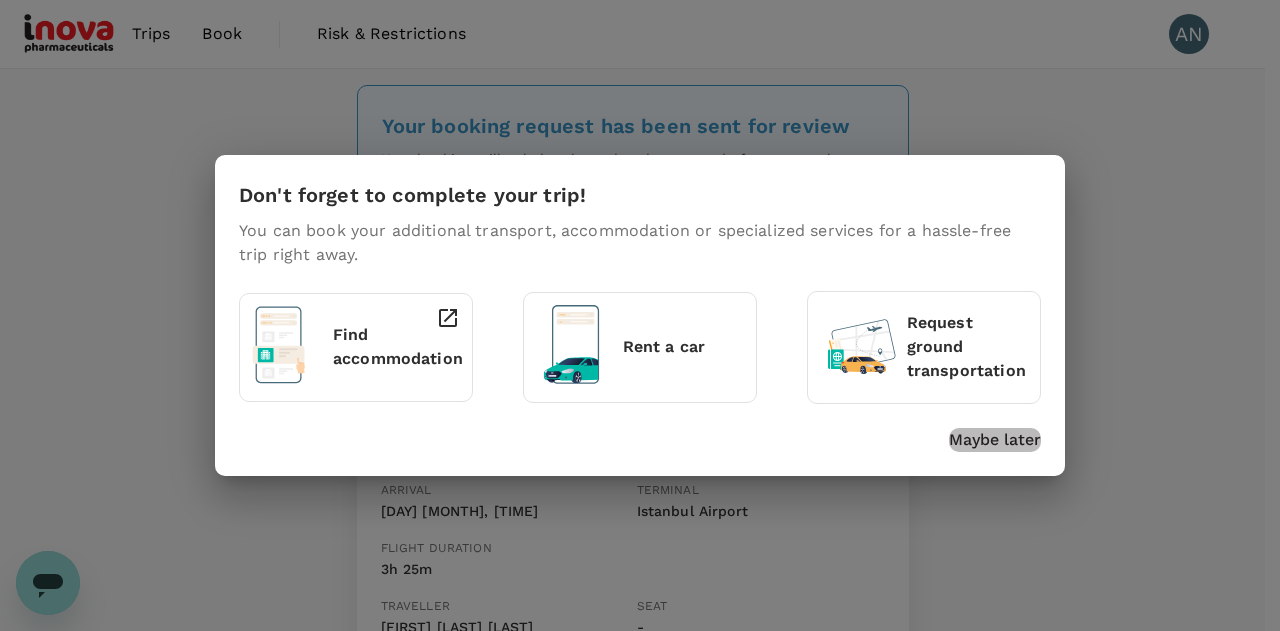 click on "Maybe later" at bounding box center (995, 440) 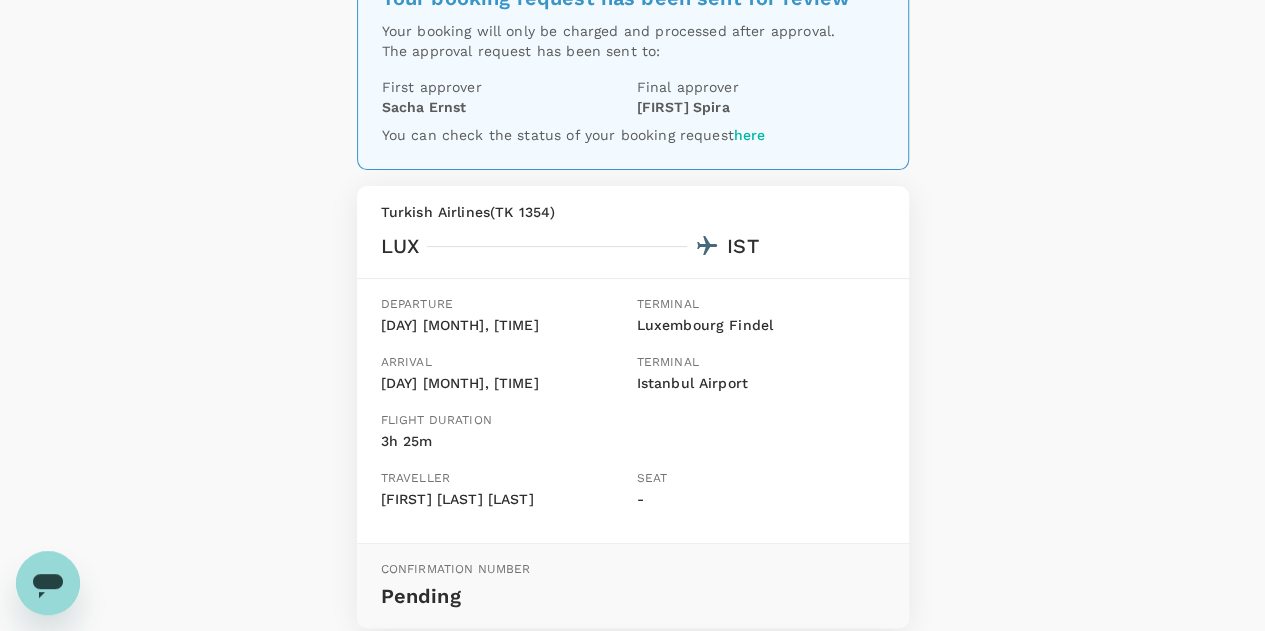 scroll, scrollTop: 0, scrollLeft: 0, axis: both 